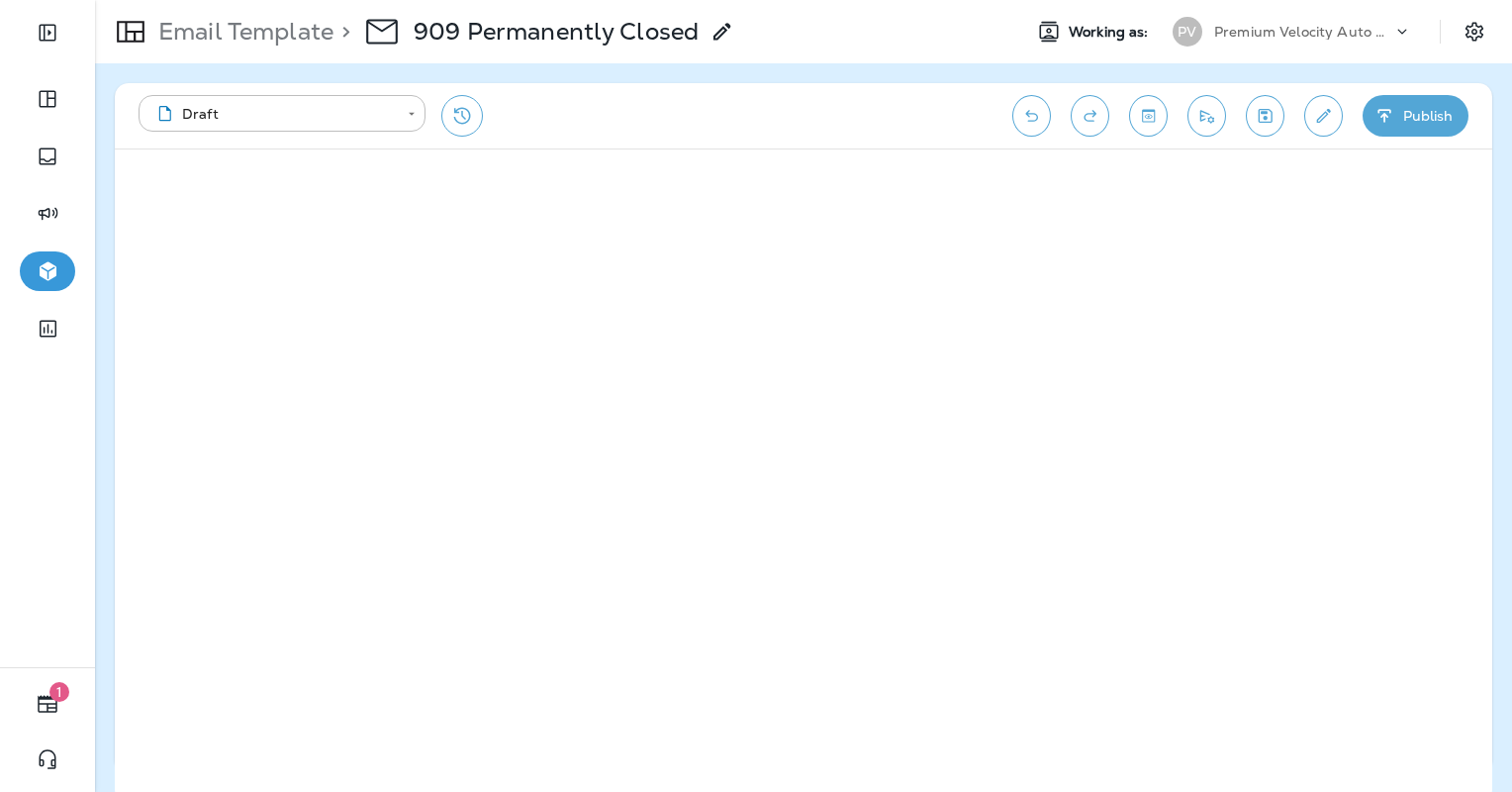 scroll, scrollTop: 0, scrollLeft: 0, axis: both 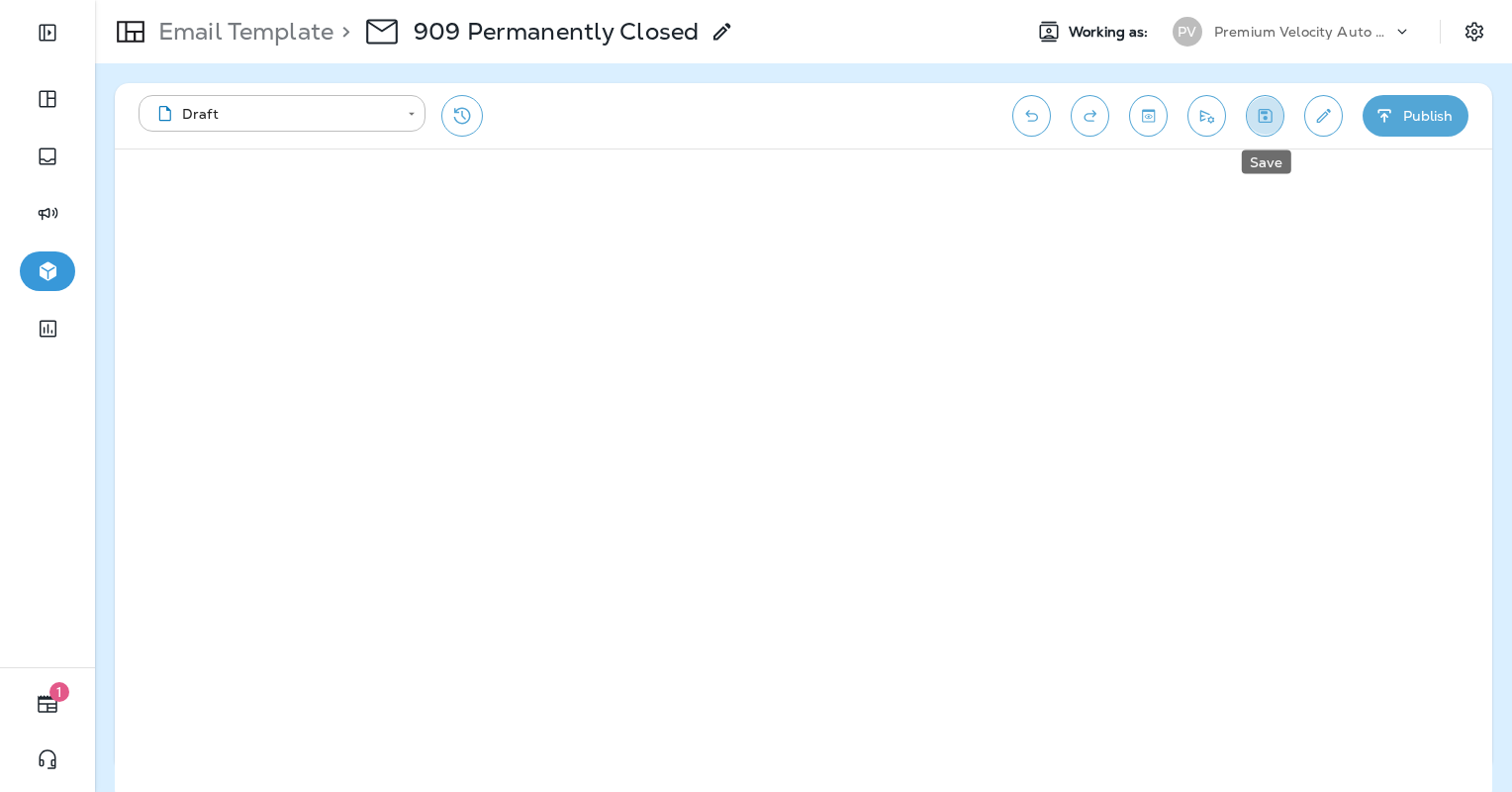 click 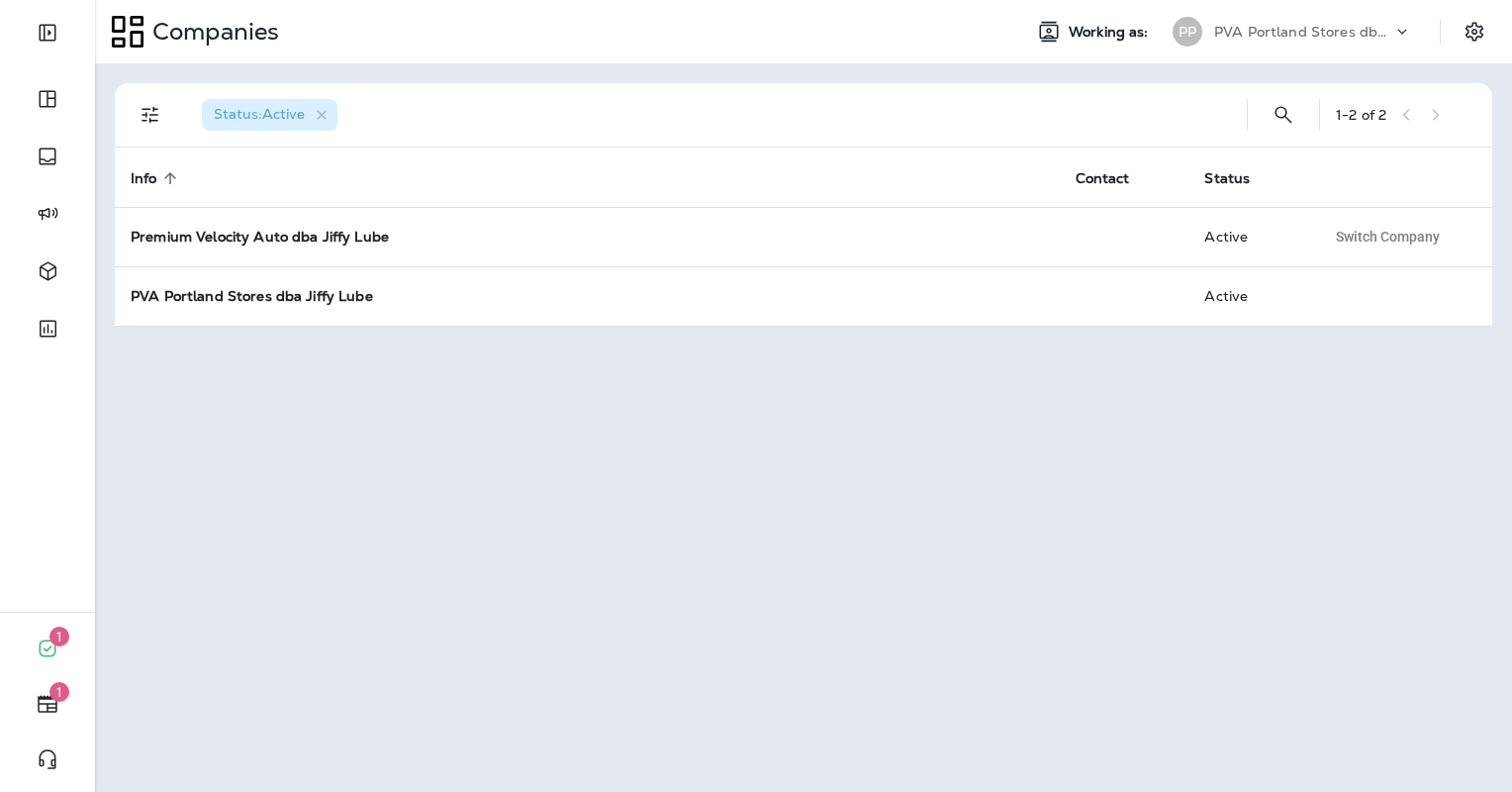 scroll, scrollTop: 0, scrollLeft: 0, axis: both 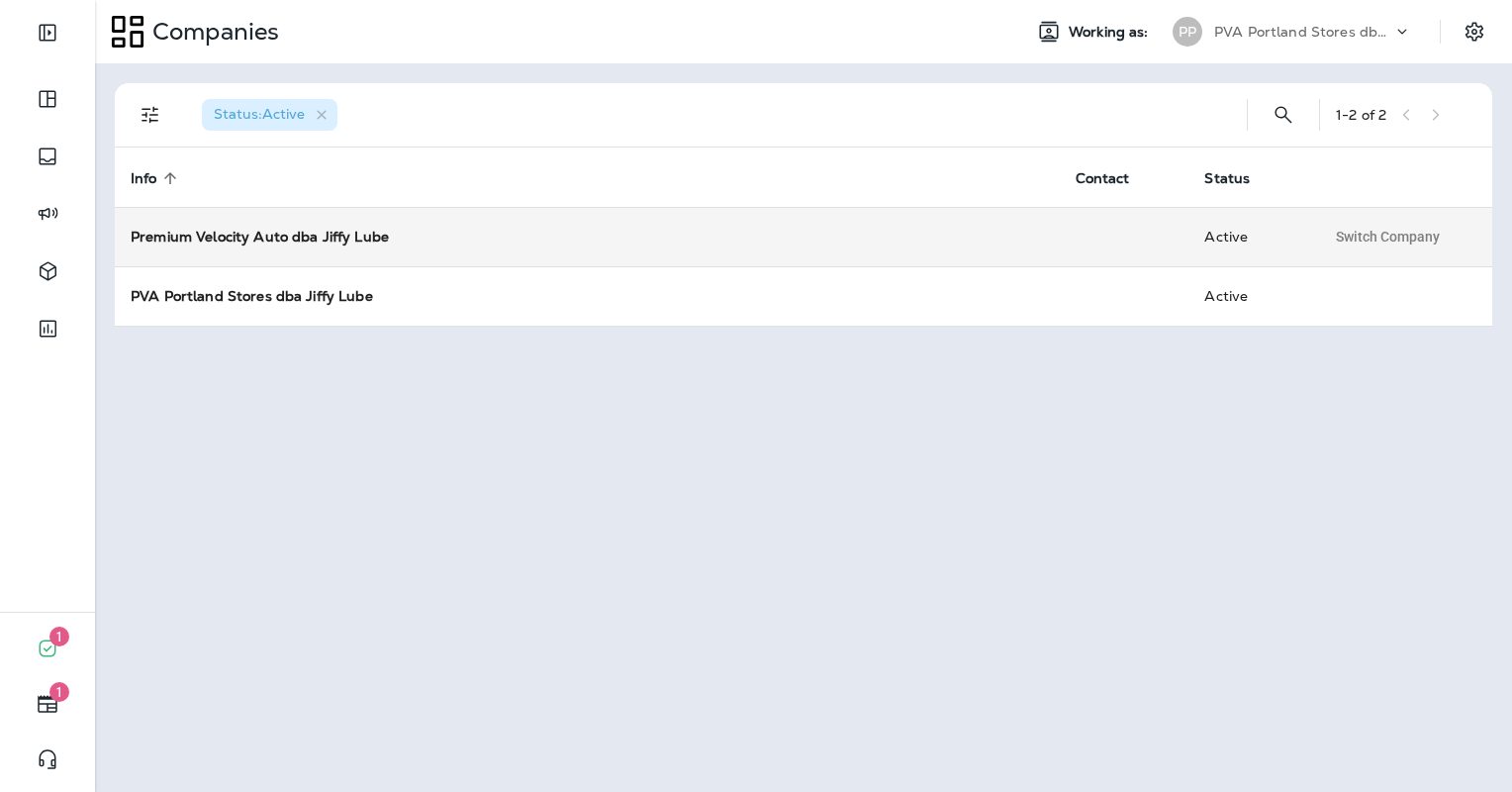 click on "Premium Velocity Auto dba Jiffy Lube" at bounding box center (259, 237) 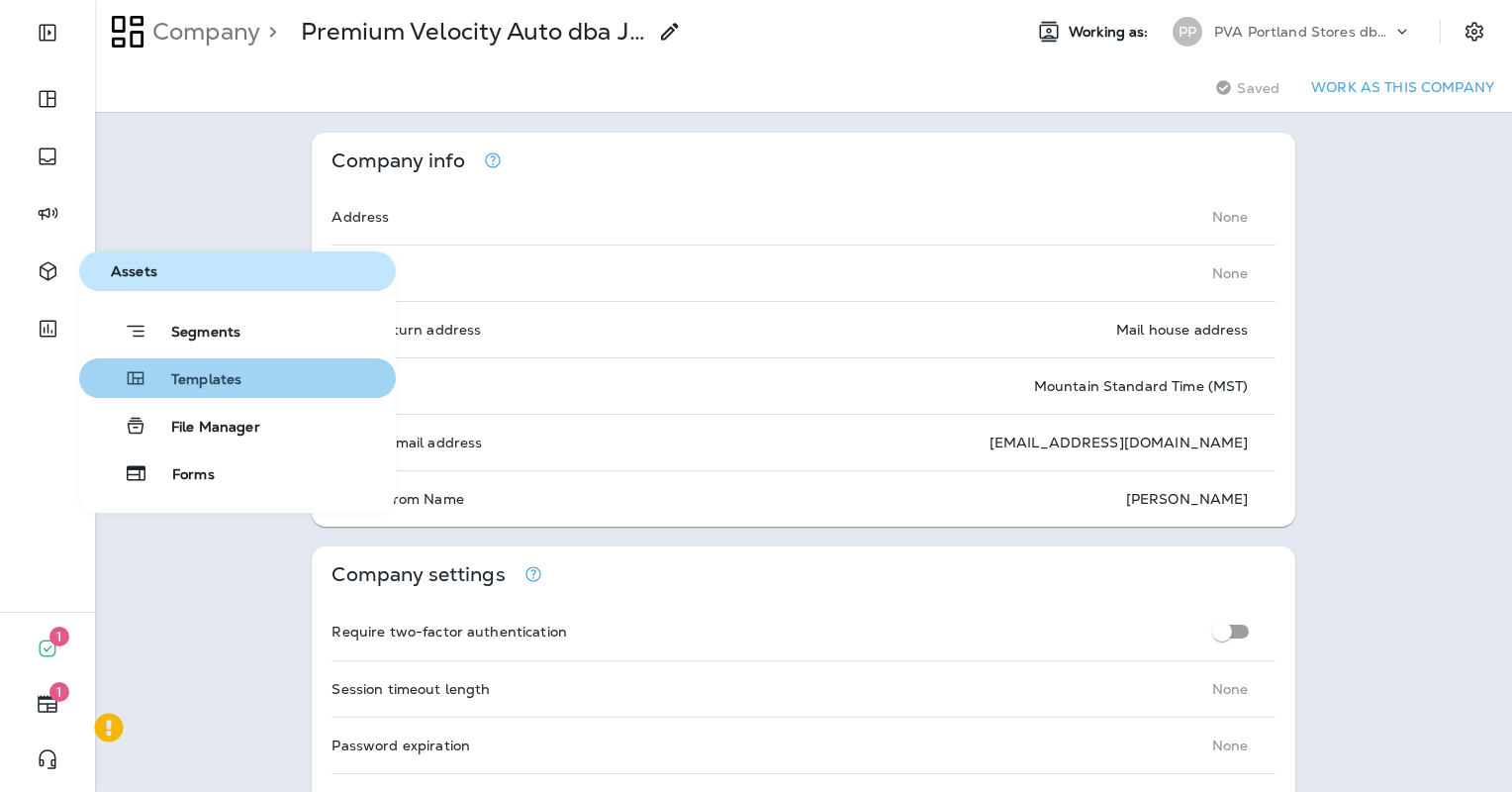 click on "Templates" at bounding box center [237, 378] 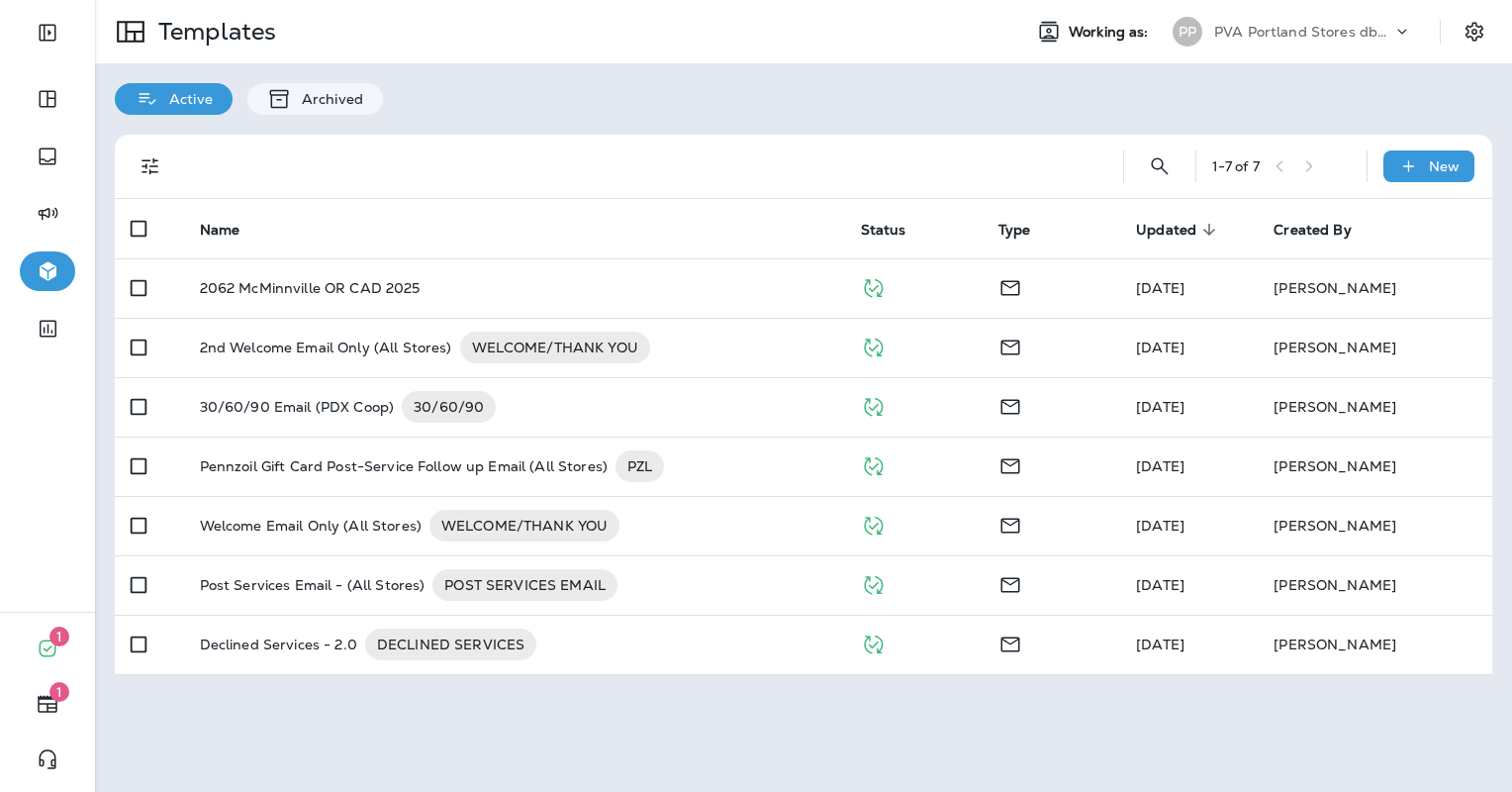click on "PVA Portland Stores dba Jiffy Lube" at bounding box center [1303, 32] 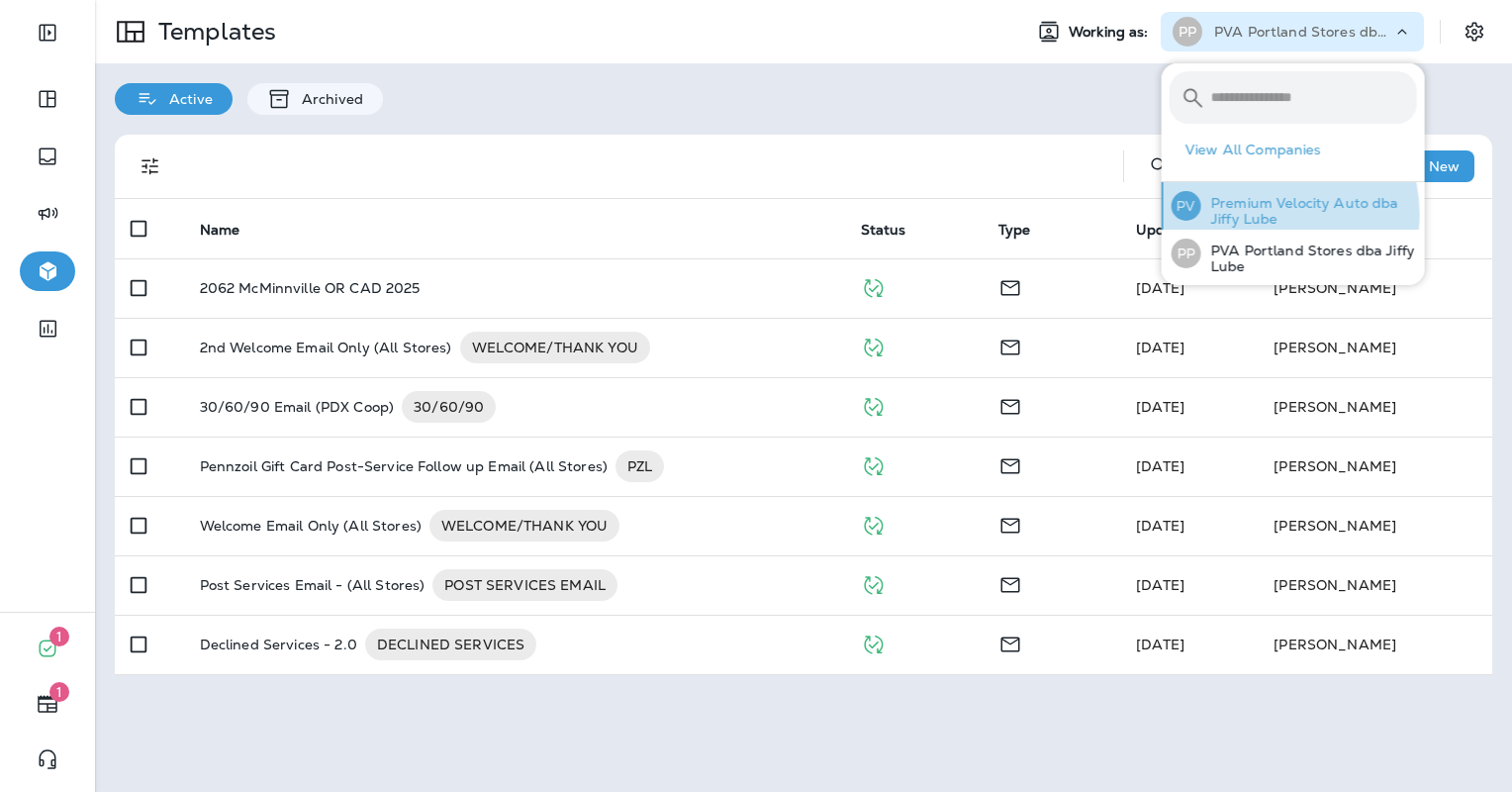 click on "Premium Velocity Auto dba Jiffy Lube" at bounding box center (1309, 211) 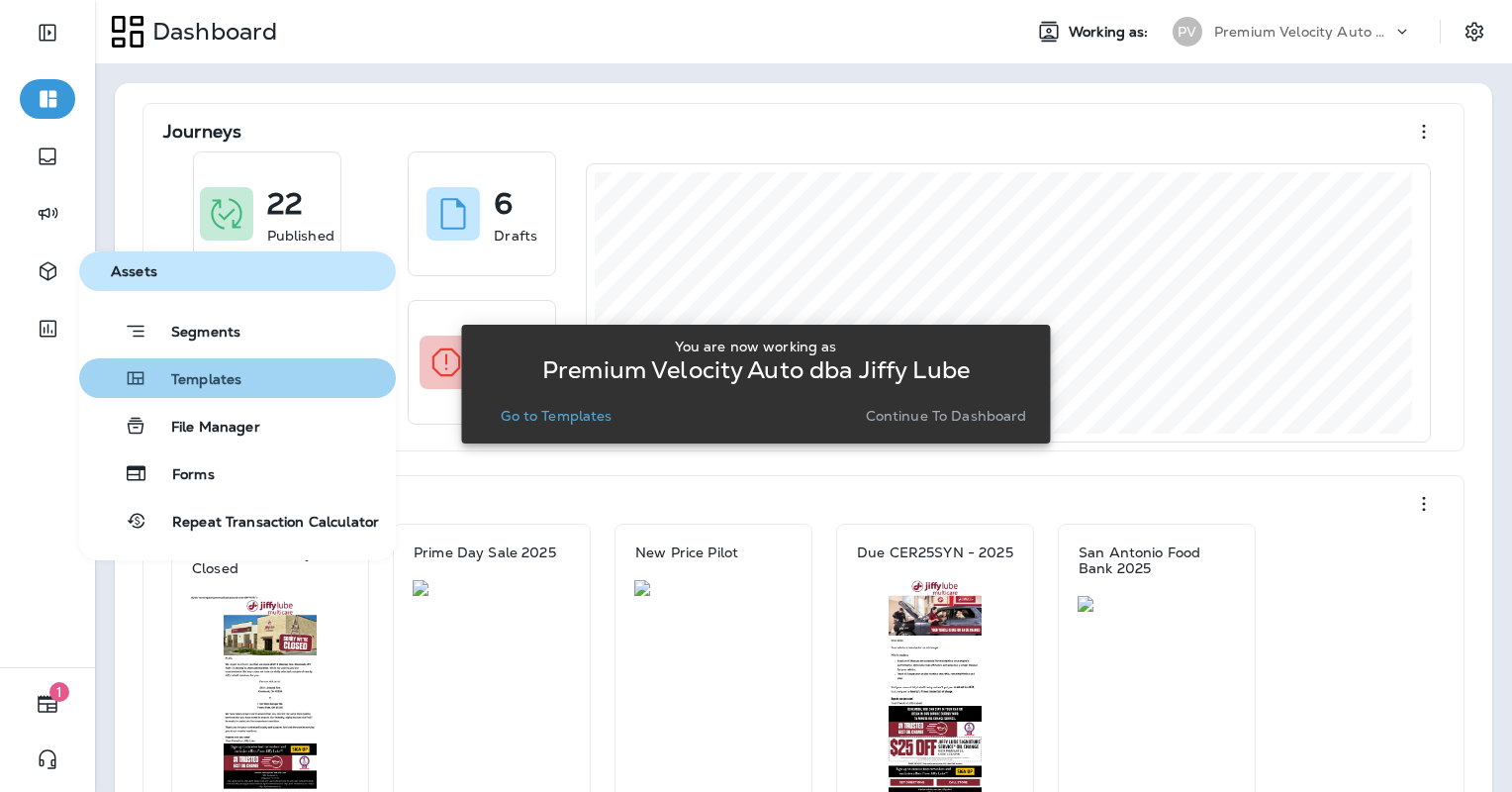 click on "Templates" at bounding box center (194, 380) 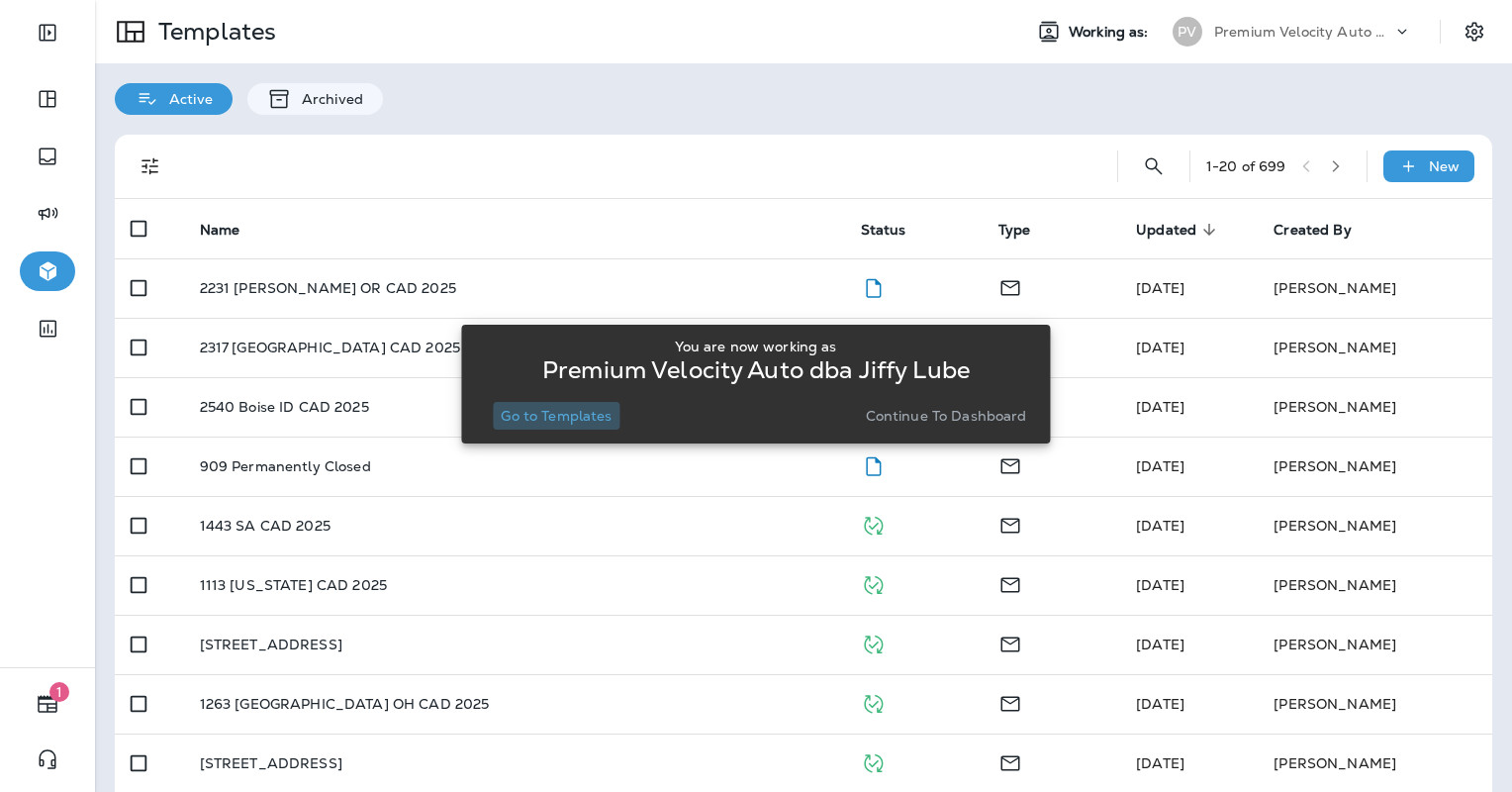 click on "Go to Templates" at bounding box center [556, 416] 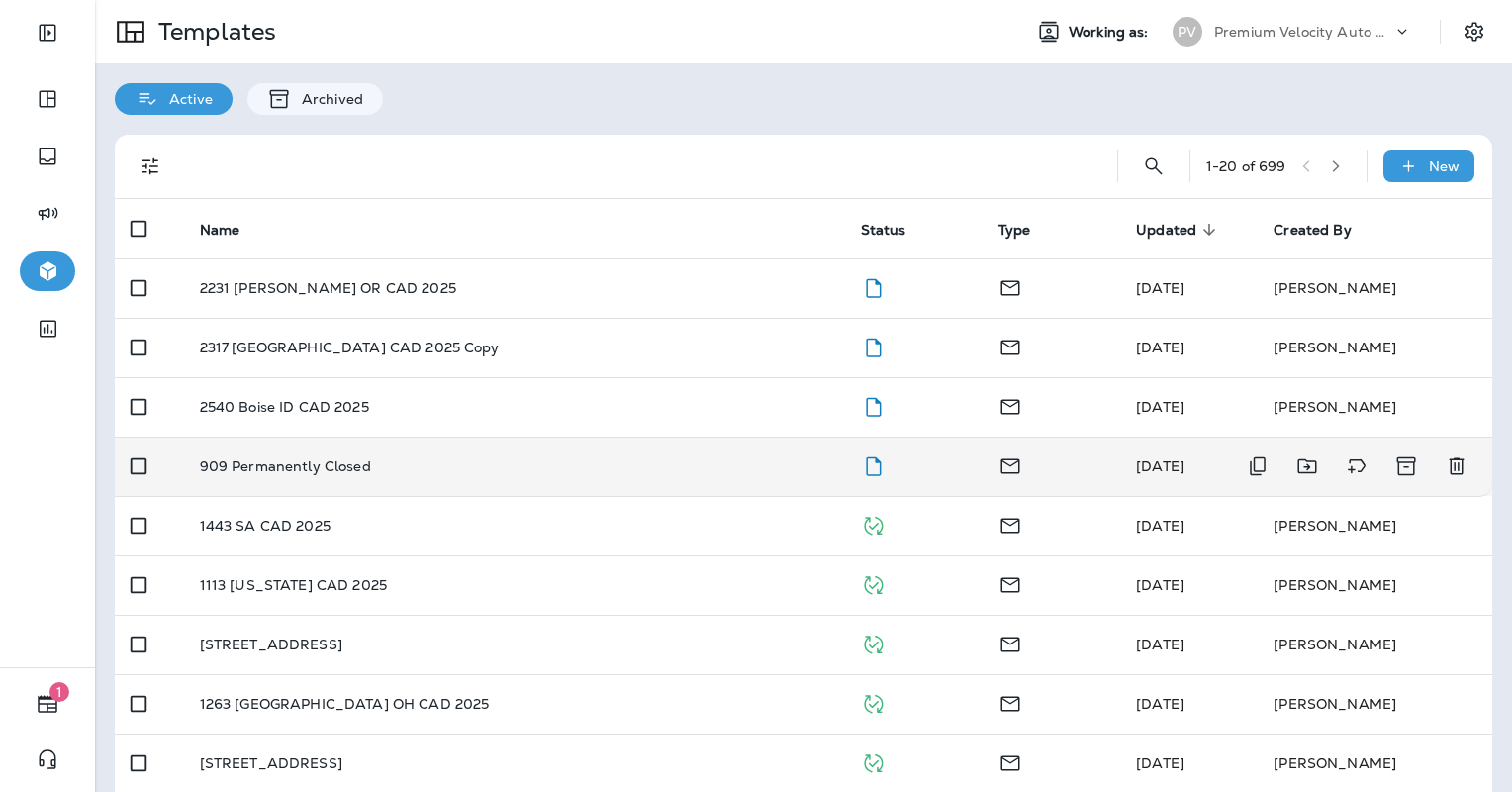 click on "909 Permanently Closed" at bounding box center (515, 466) 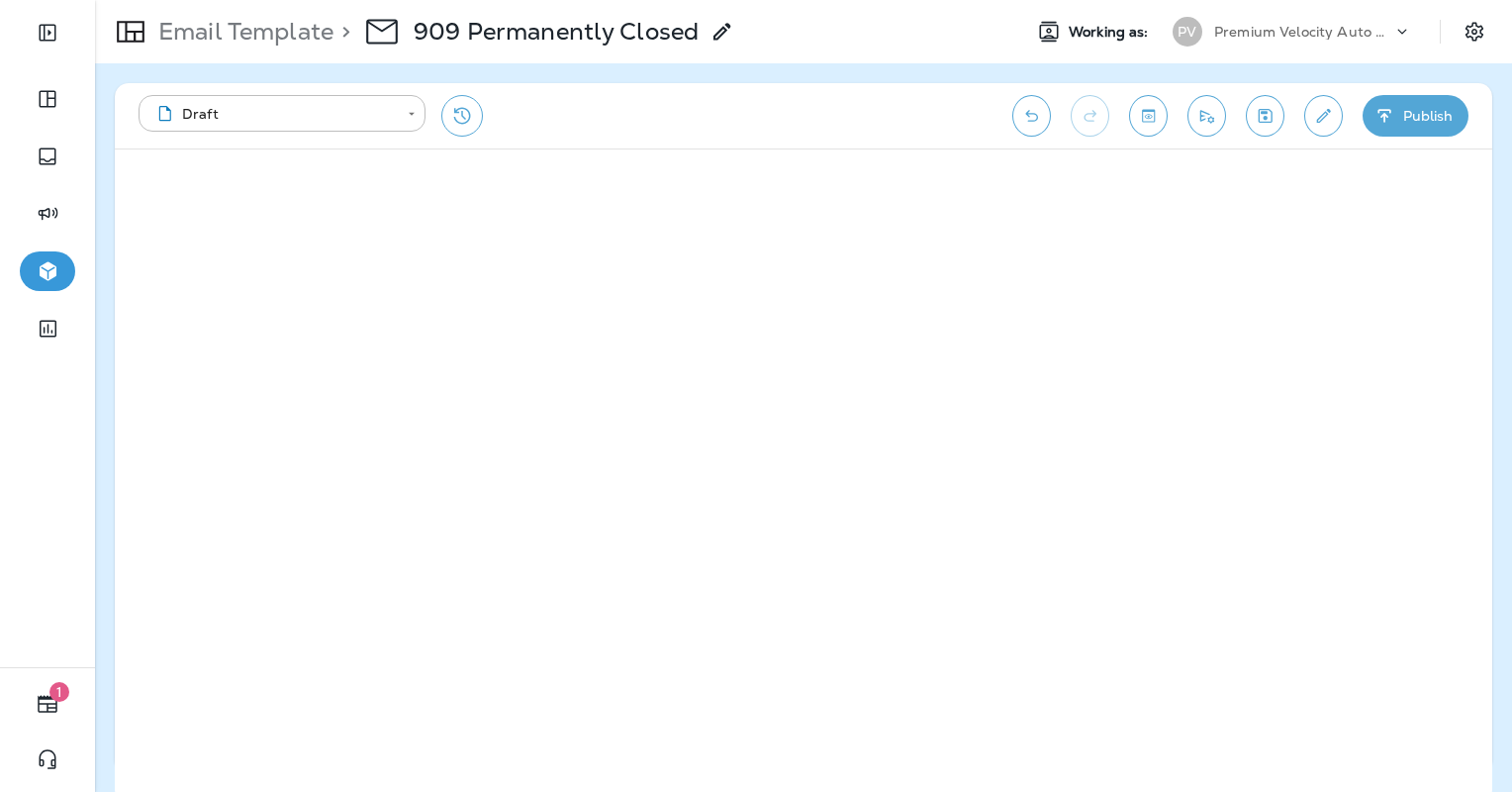 click at bounding box center [1323, 116] 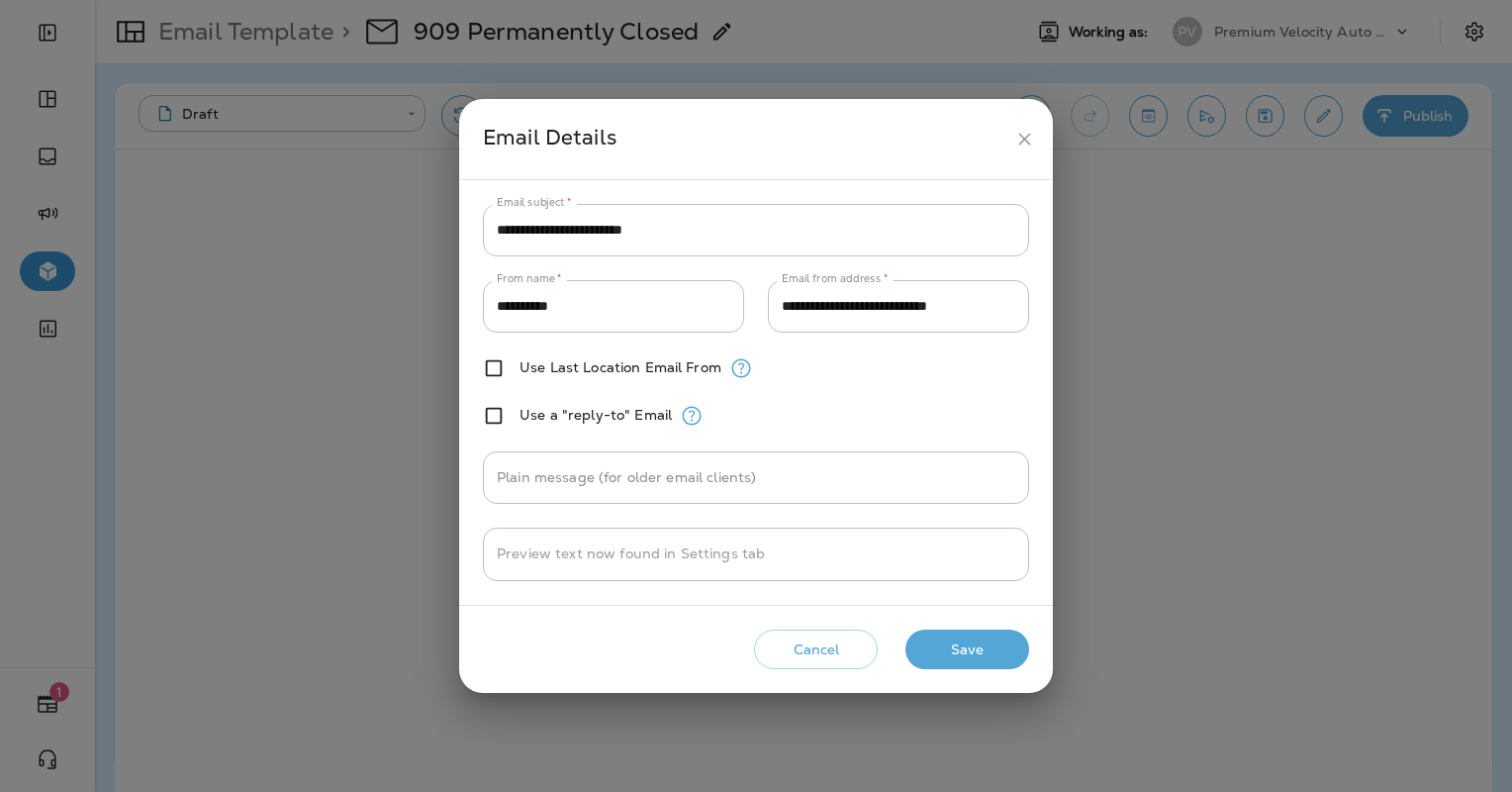 click on "Save" at bounding box center (967, 649) 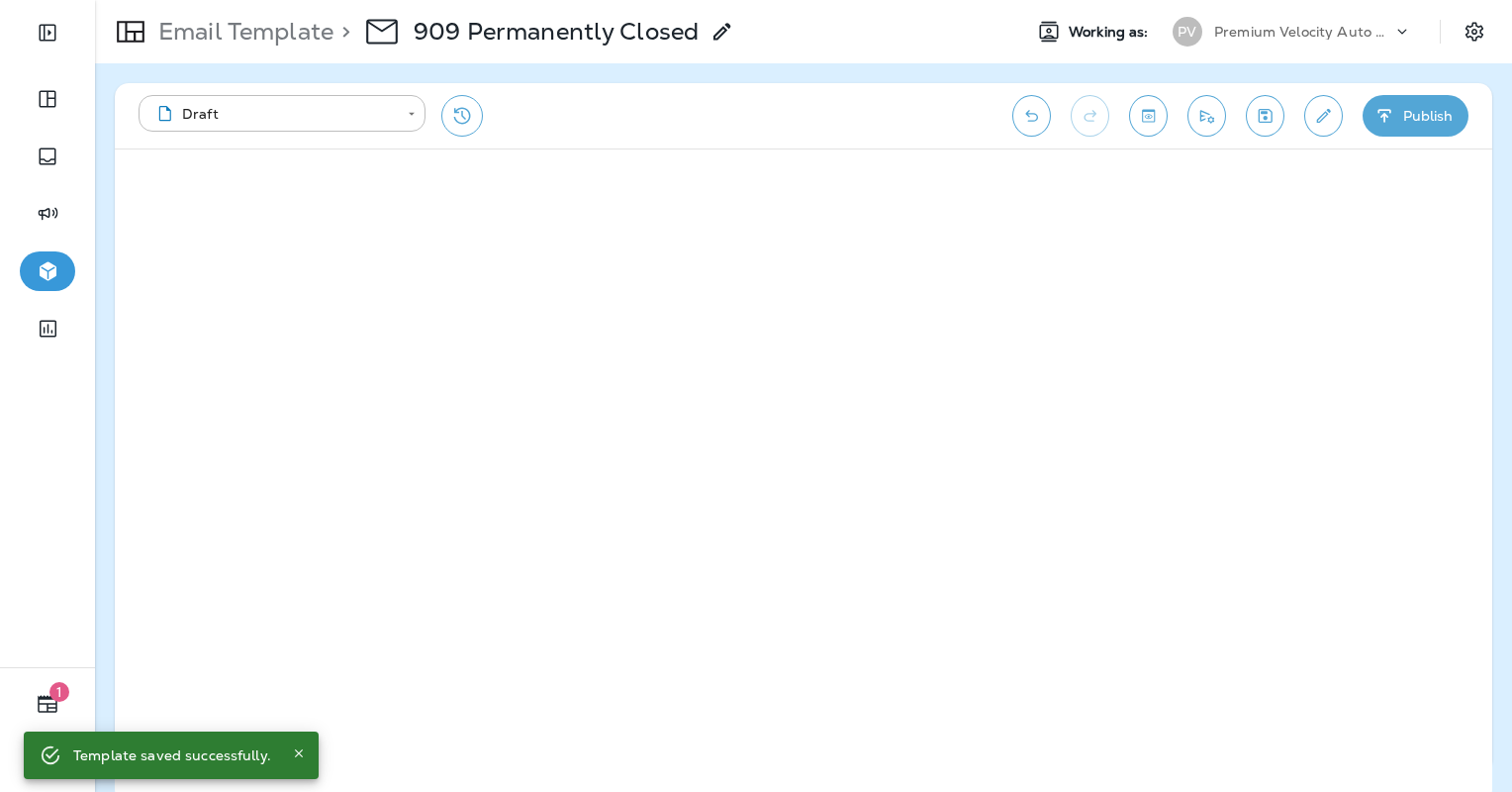 click on "Publish" at bounding box center (1415, 116) 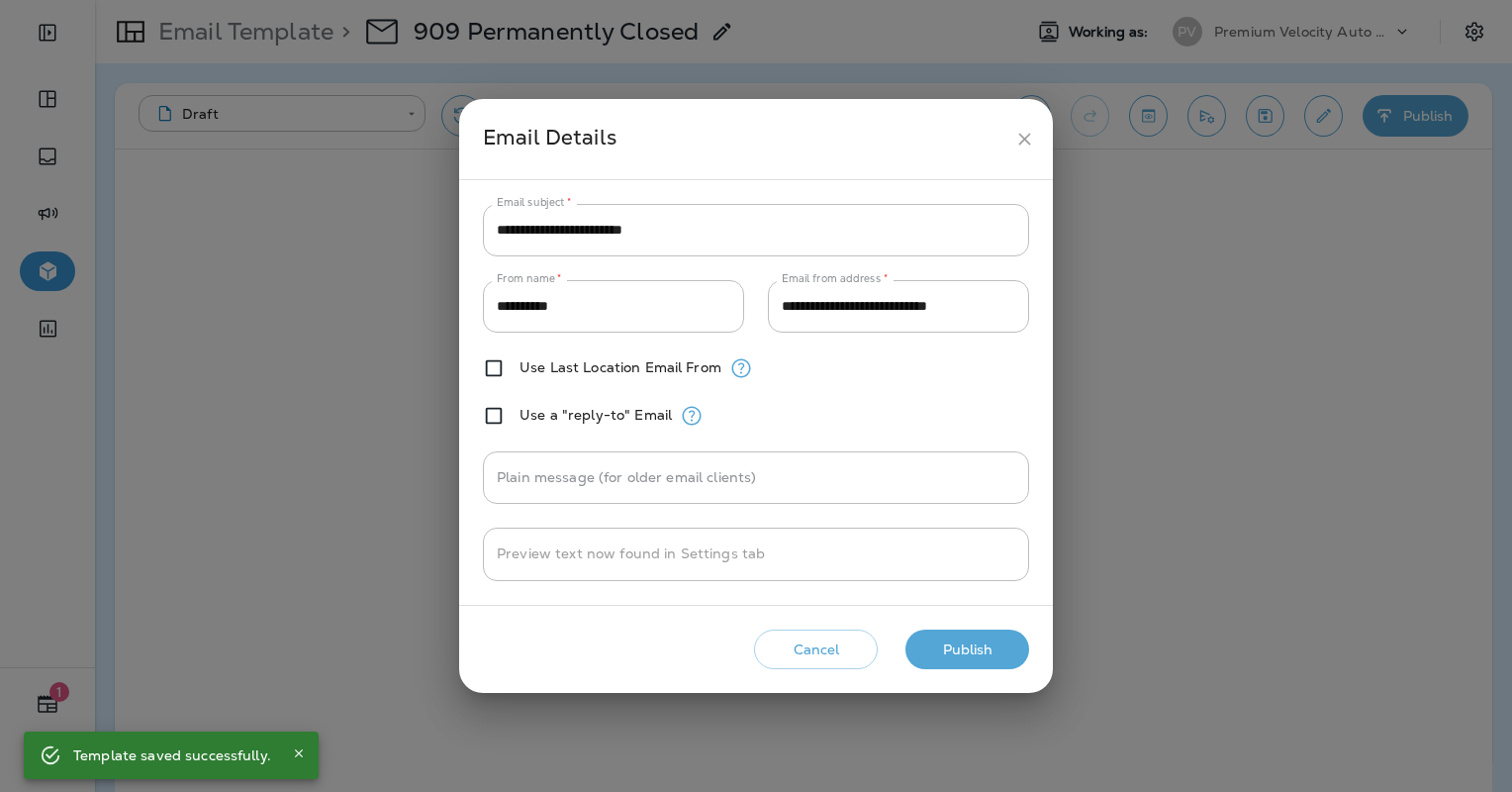 click on "Publish" at bounding box center (967, 649) 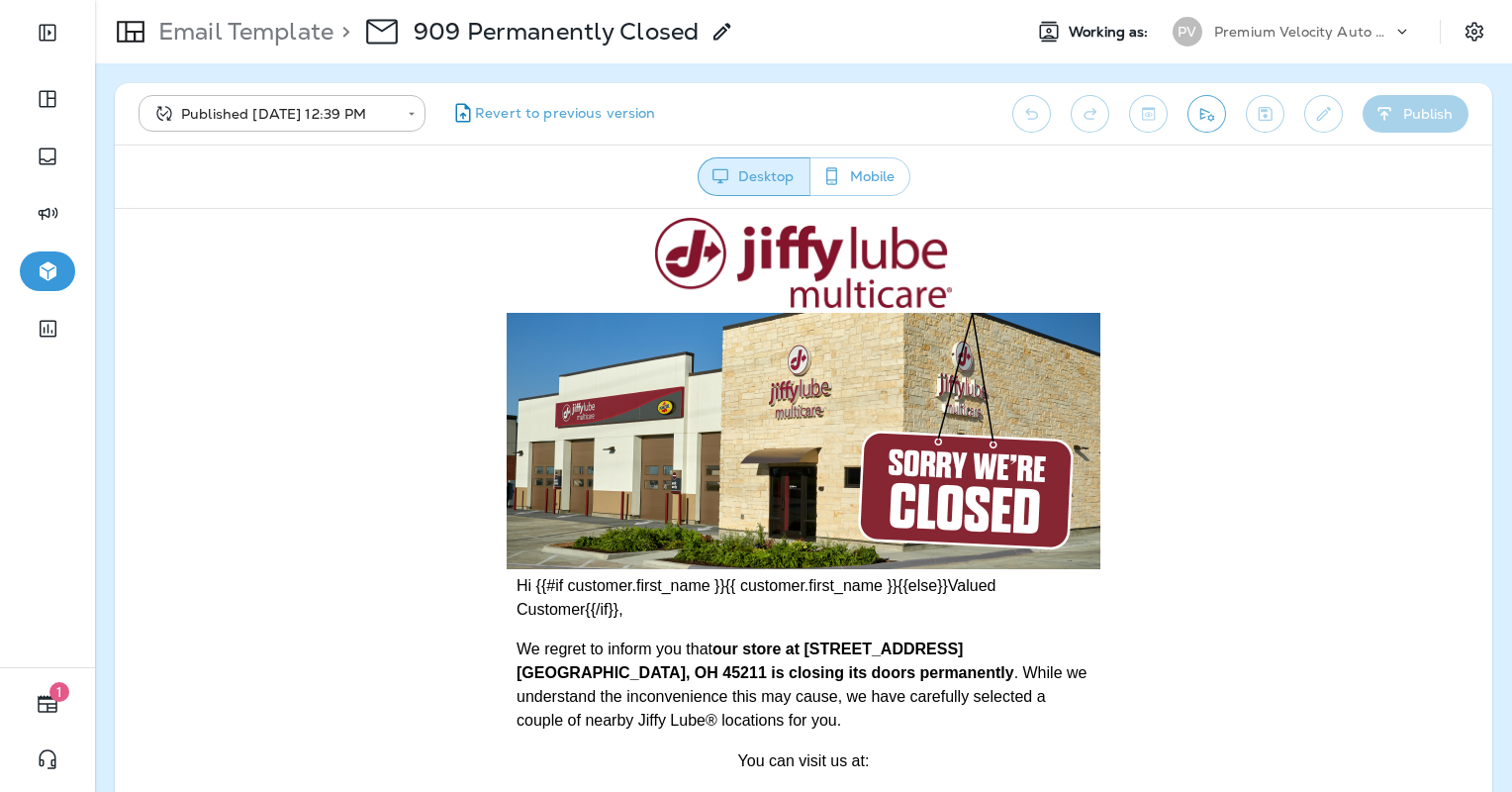 scroll, scrollTop: 0, scrollLeft: 0, axis: both 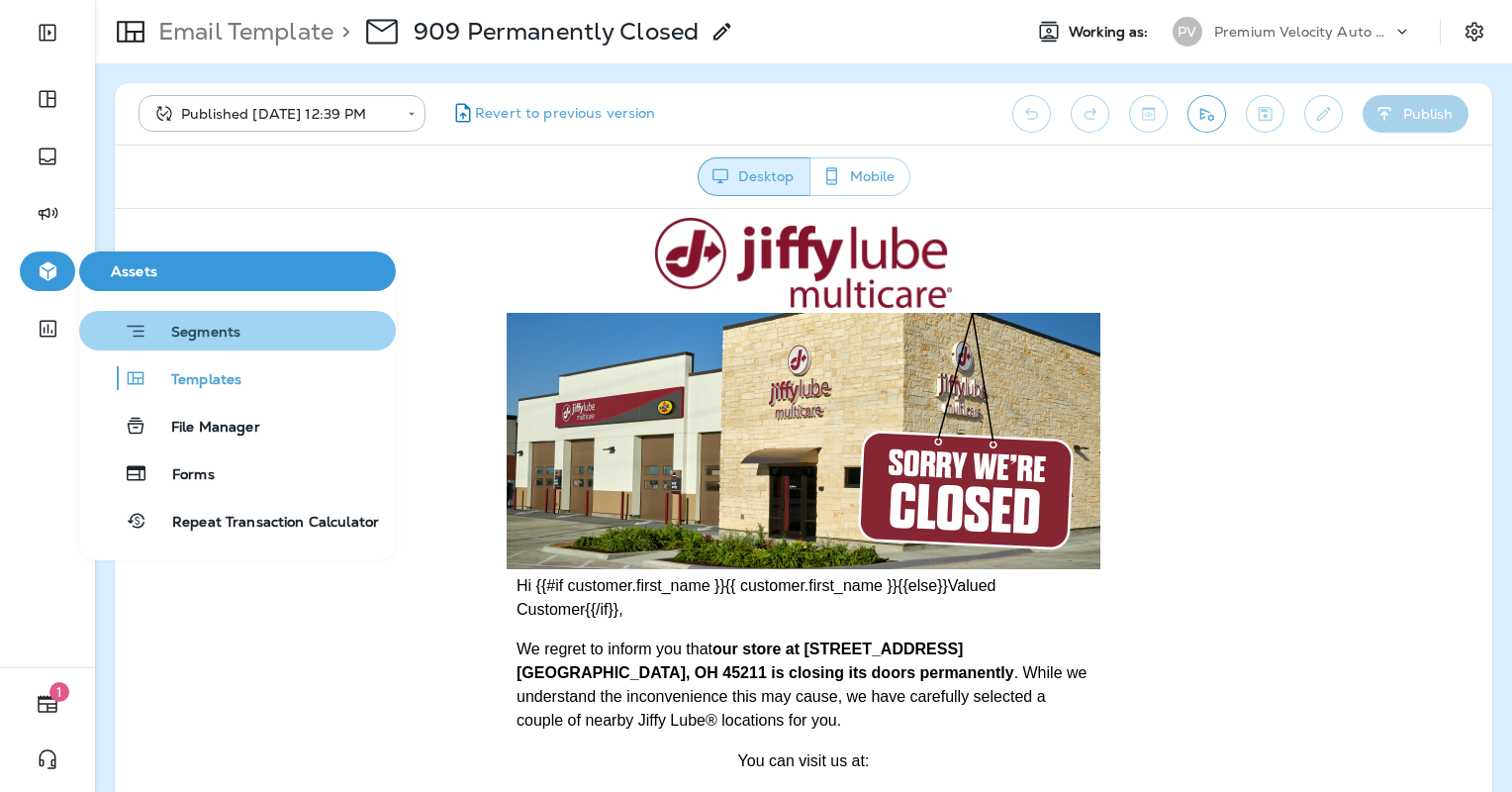 click on "Segments" at bounding box center (194, 334) 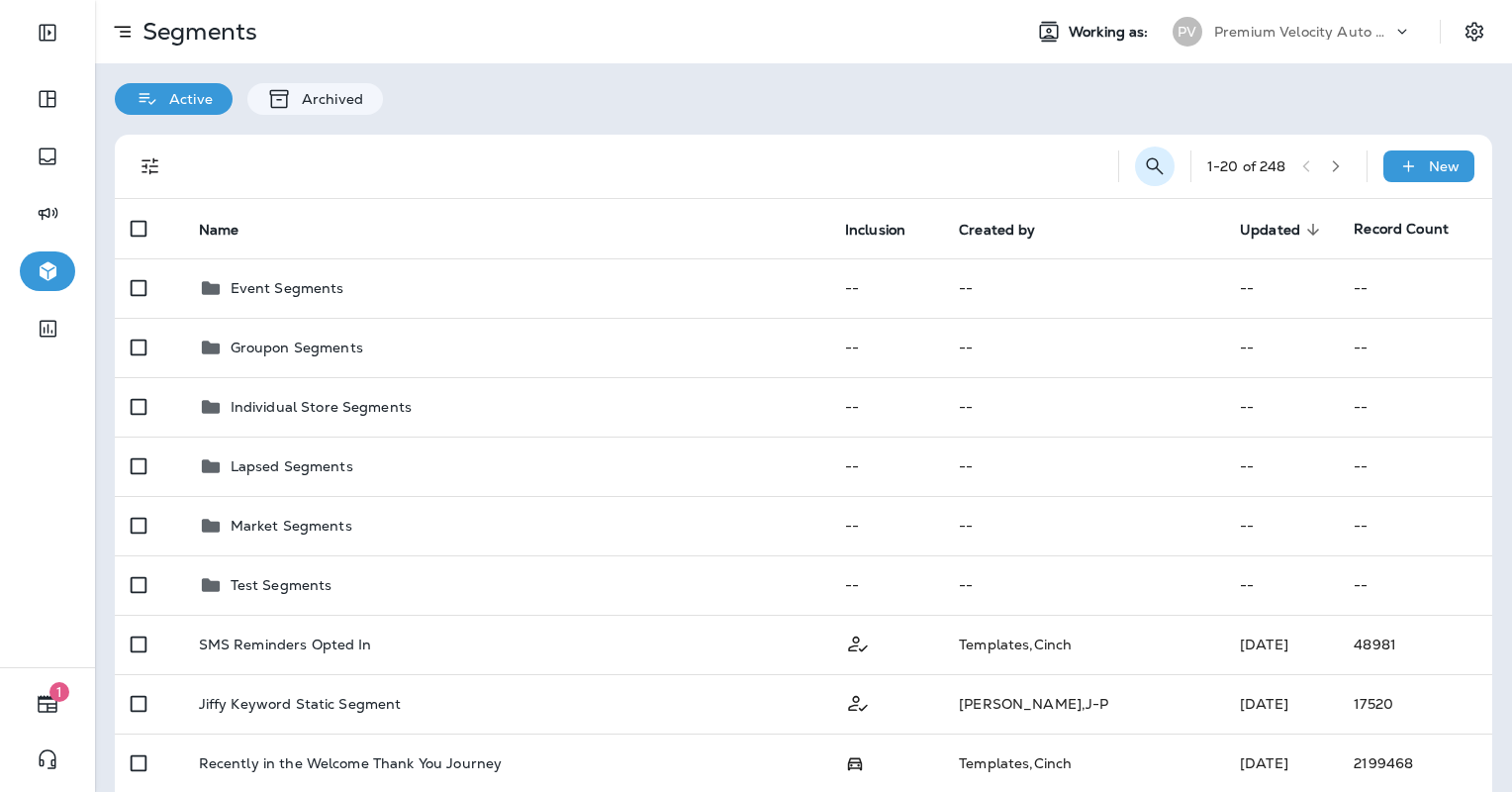 click 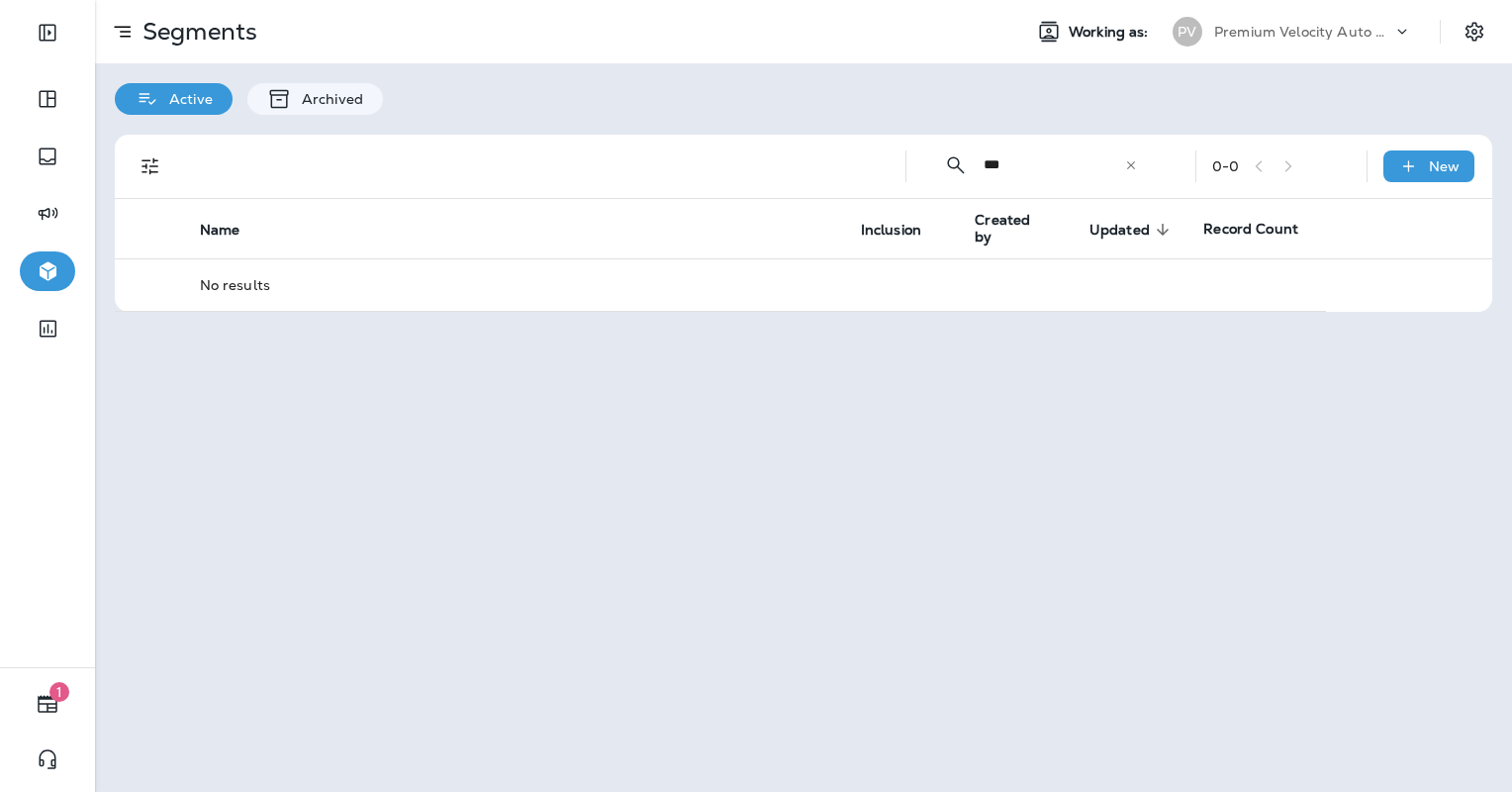 type on "***" 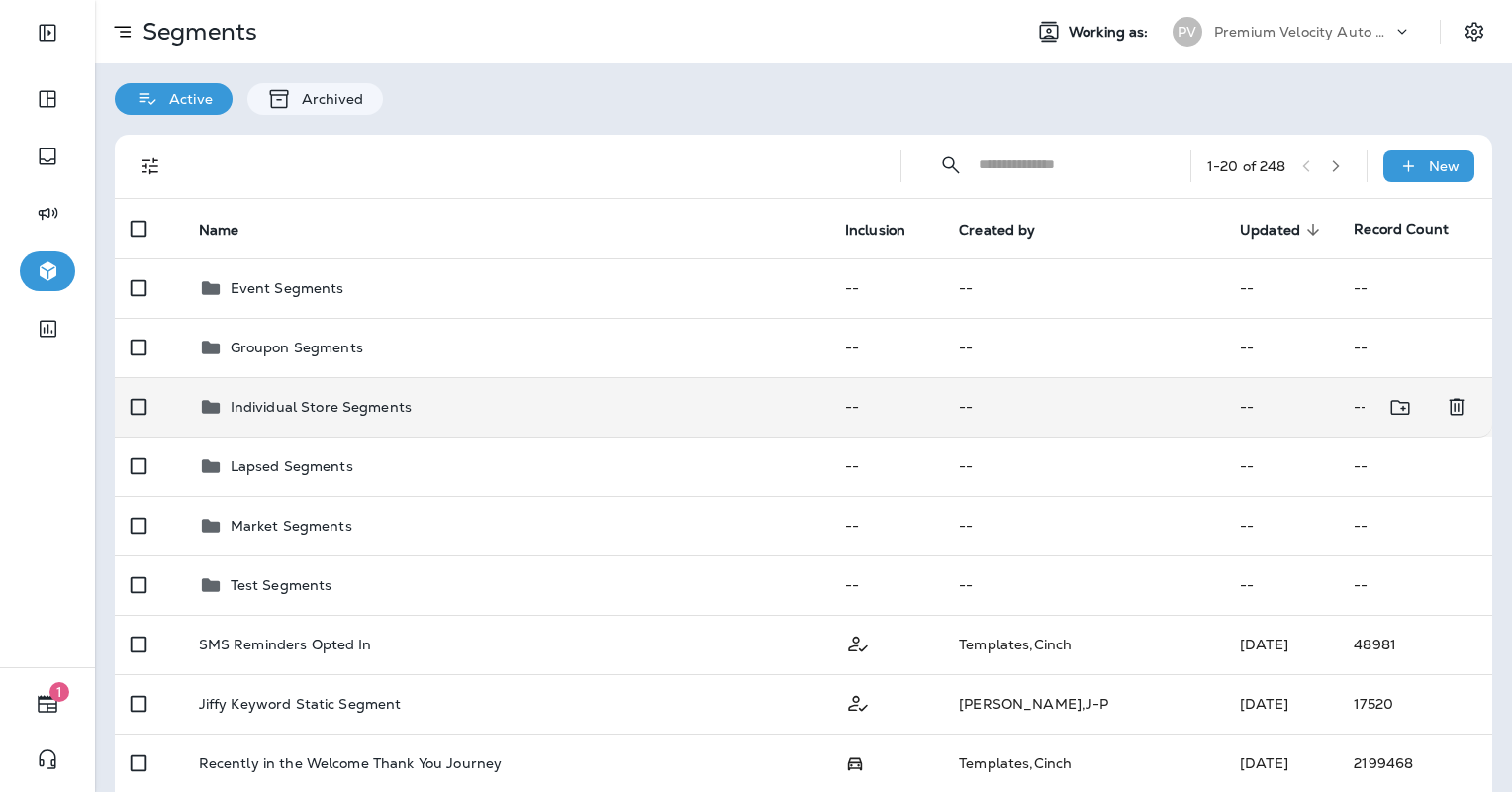 click on "Individual Store Segments" at bounding box center [506, 407] 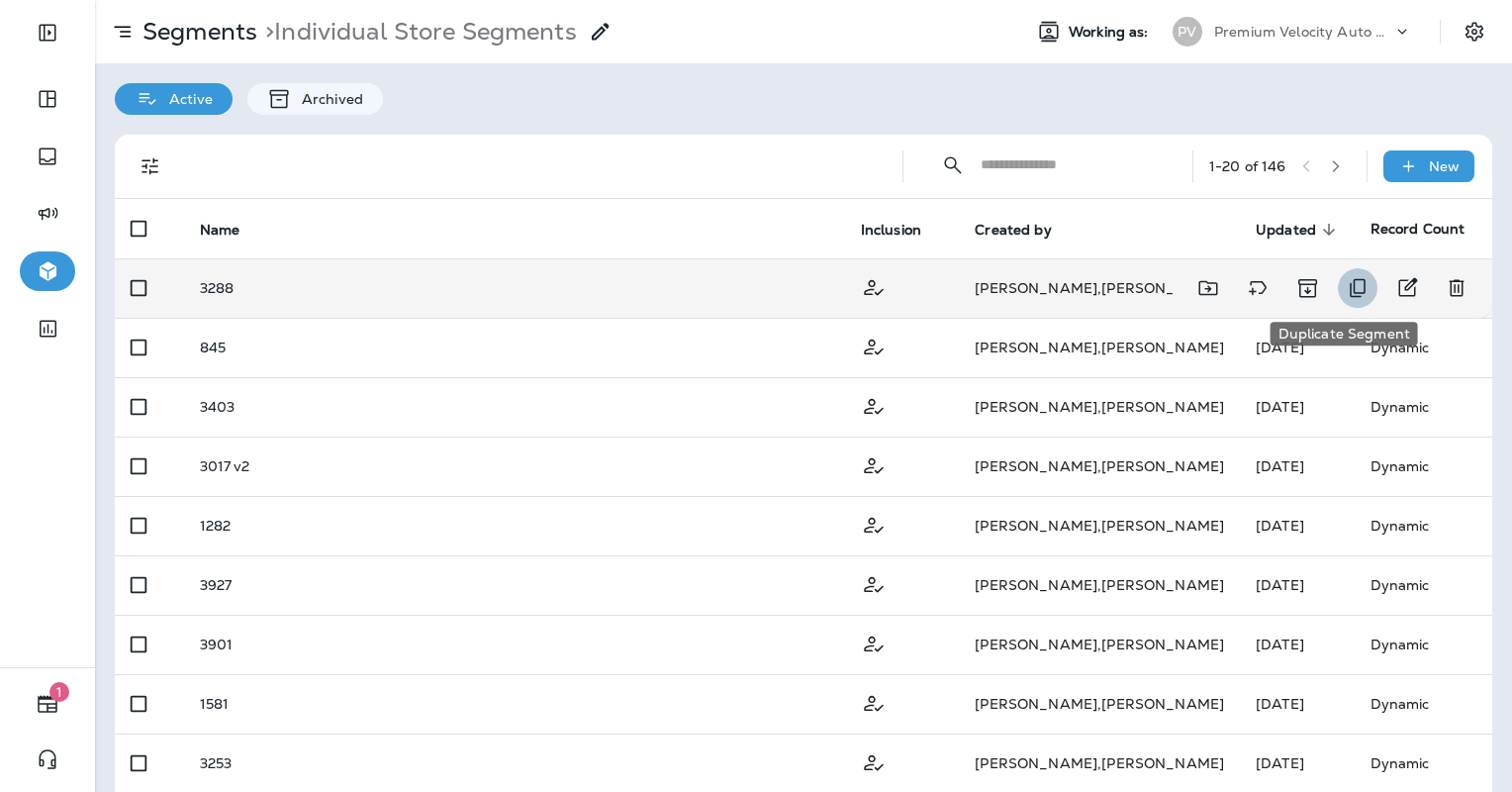 click 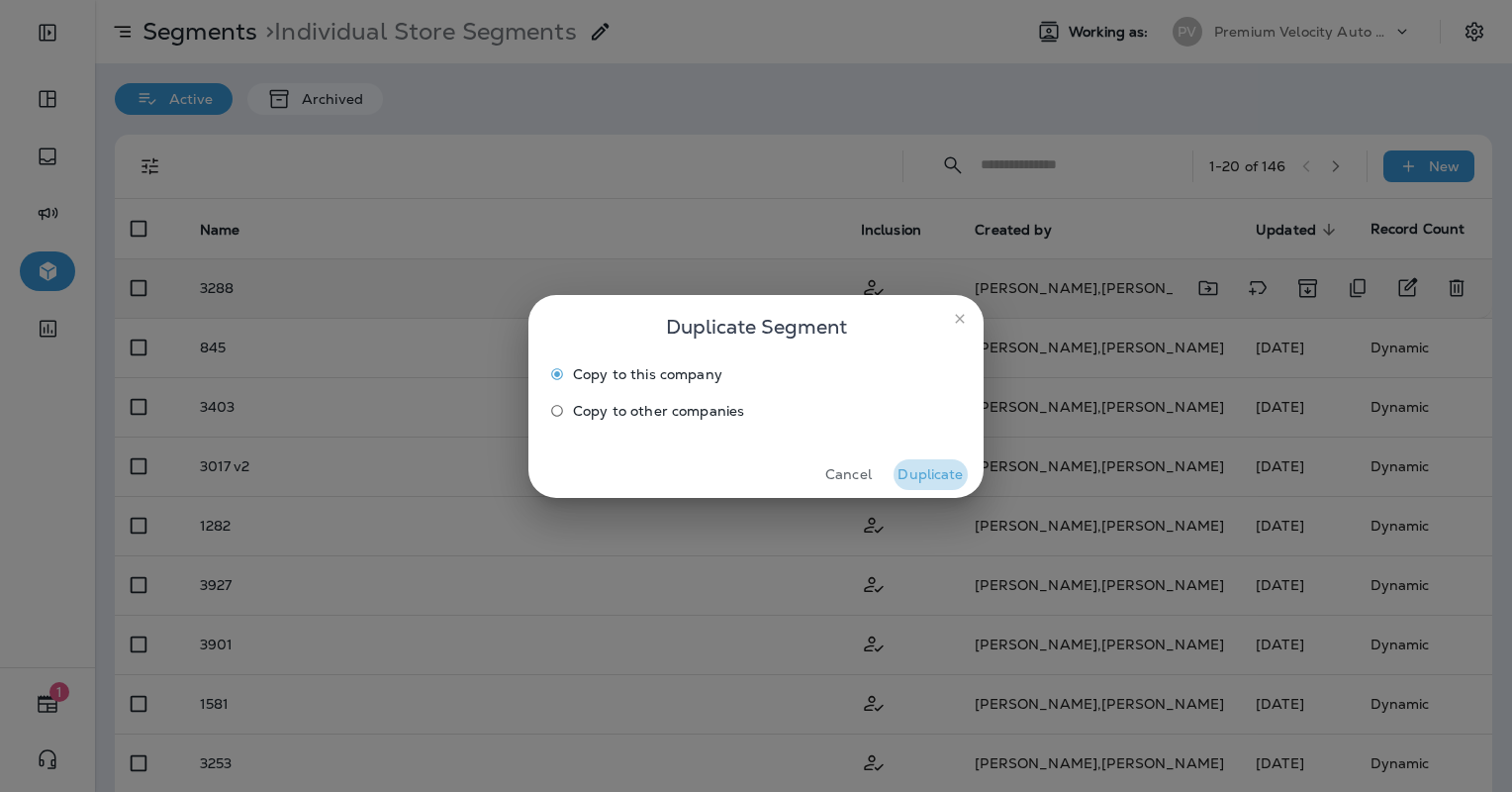 click on "Duplicate" at bounding box center [930, 474] 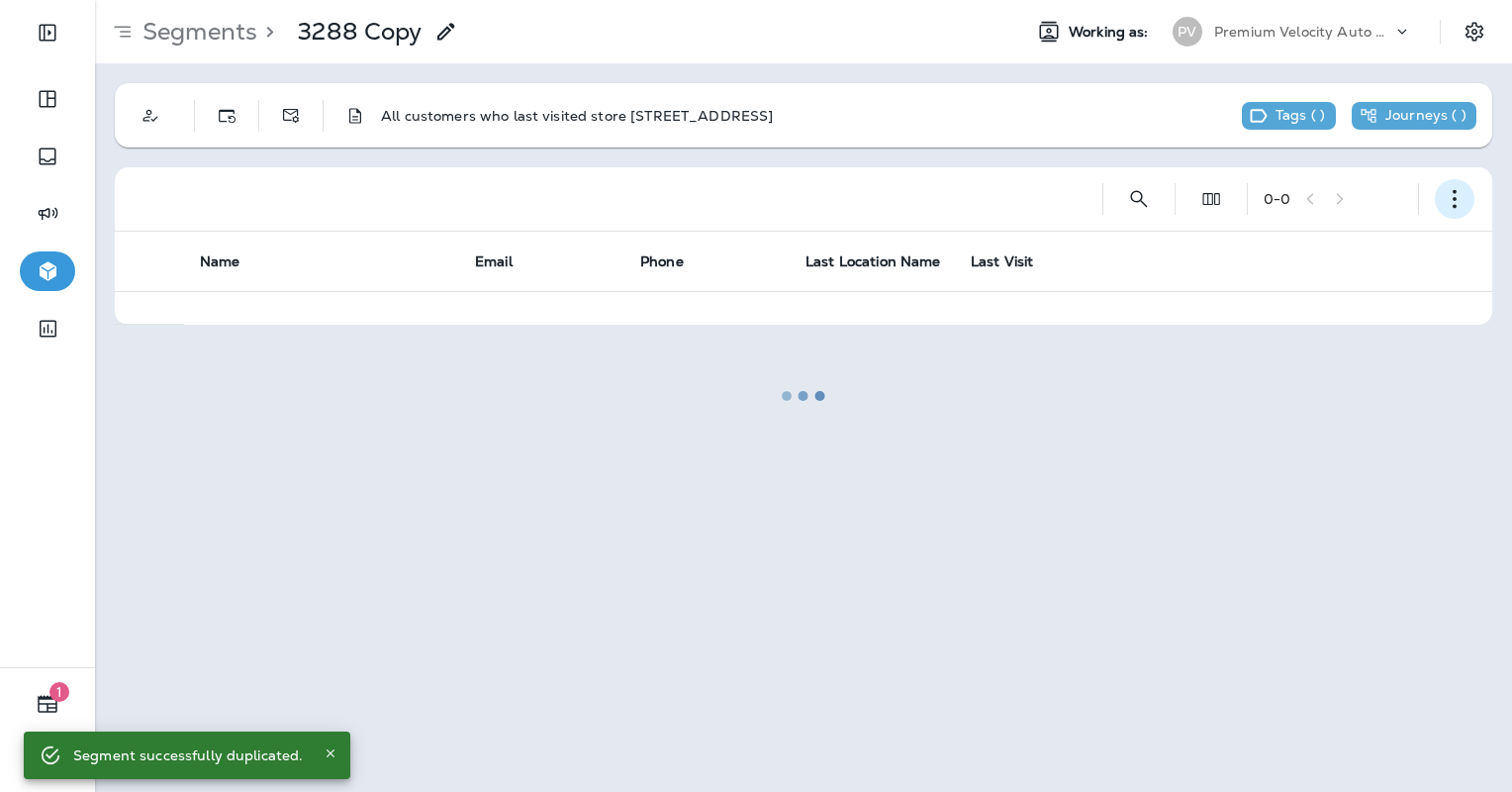 click 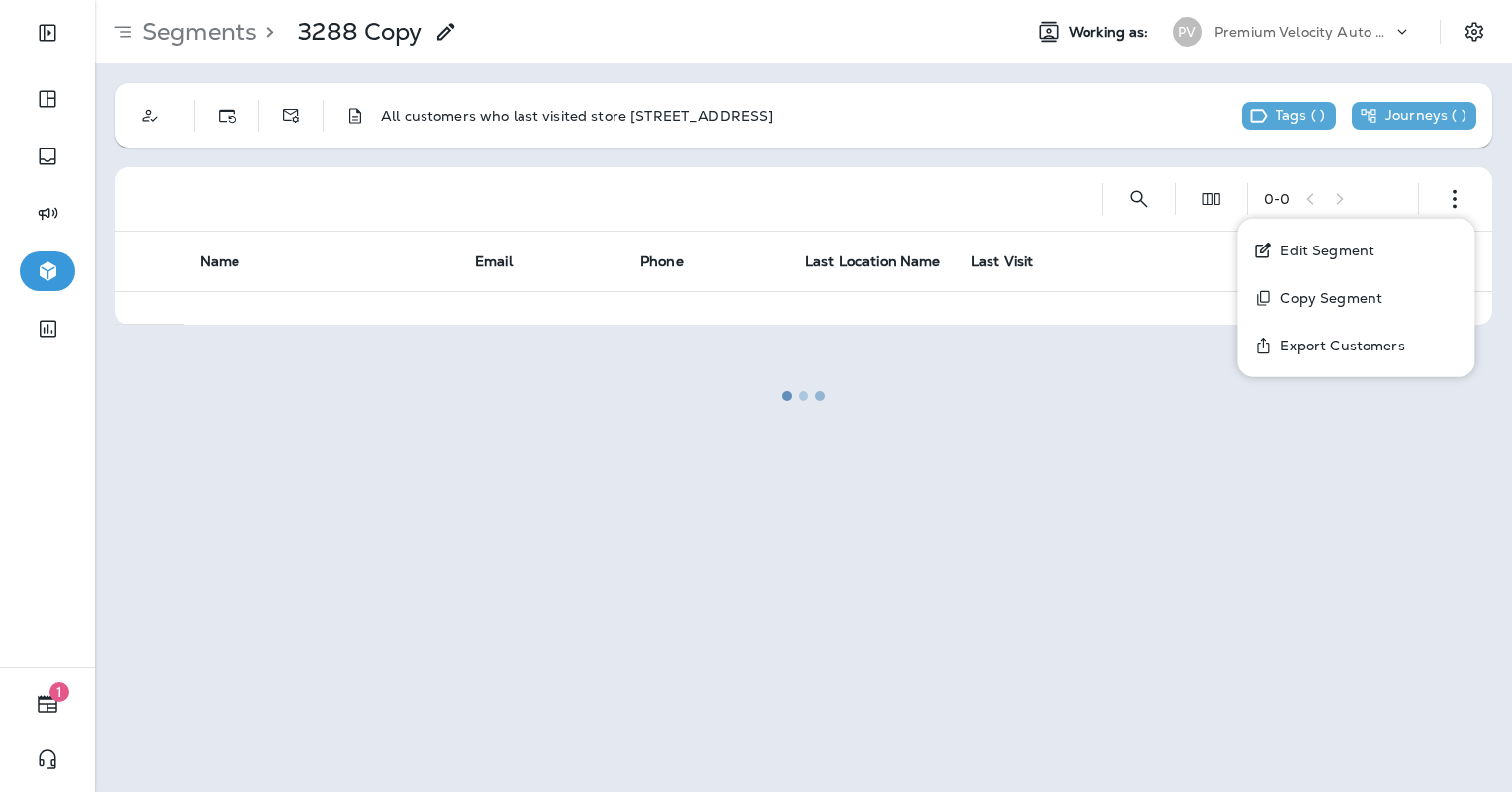 click on "Edit Segment" at bounding box center (1323, 250) 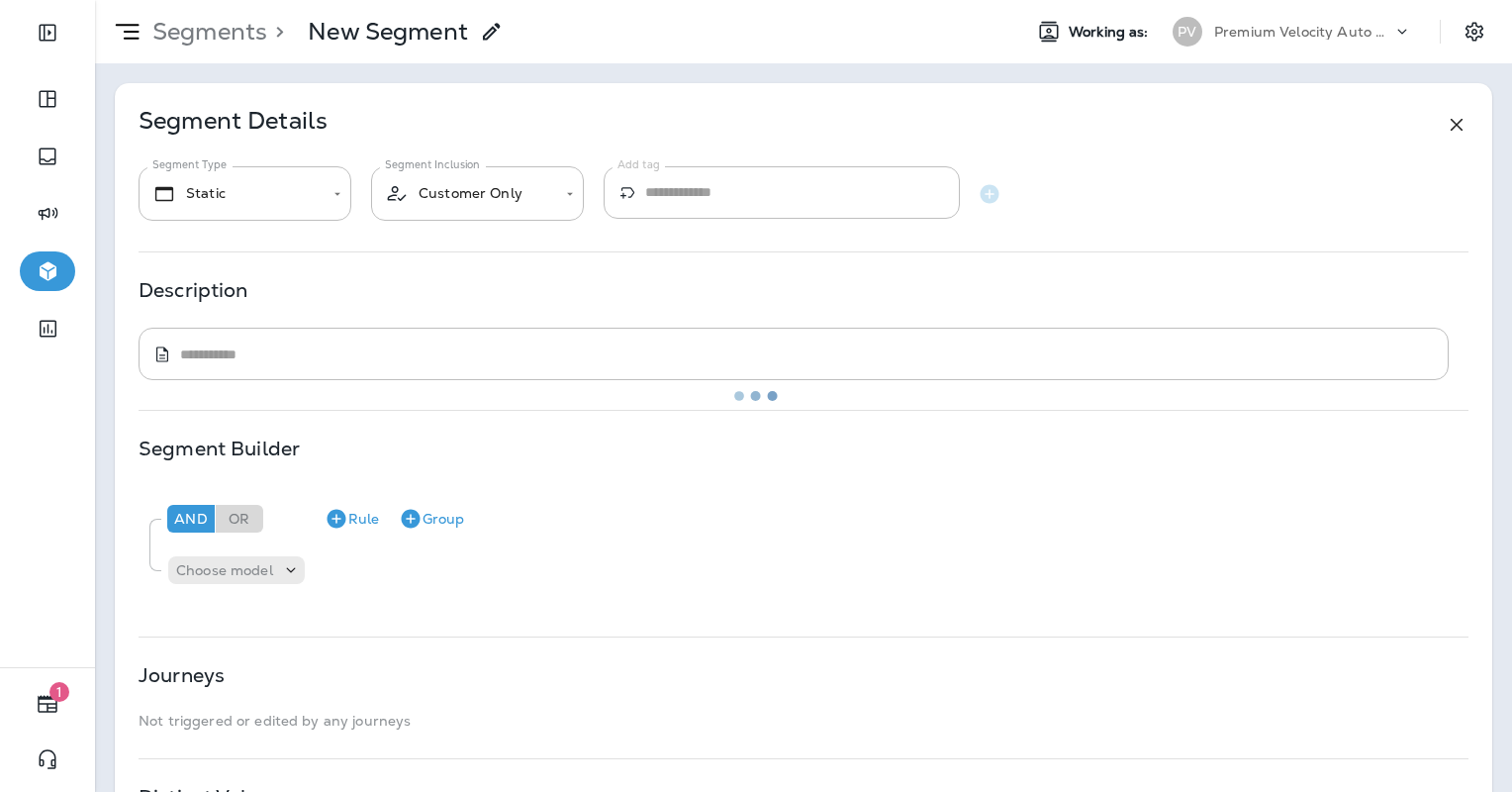 type on "*******" 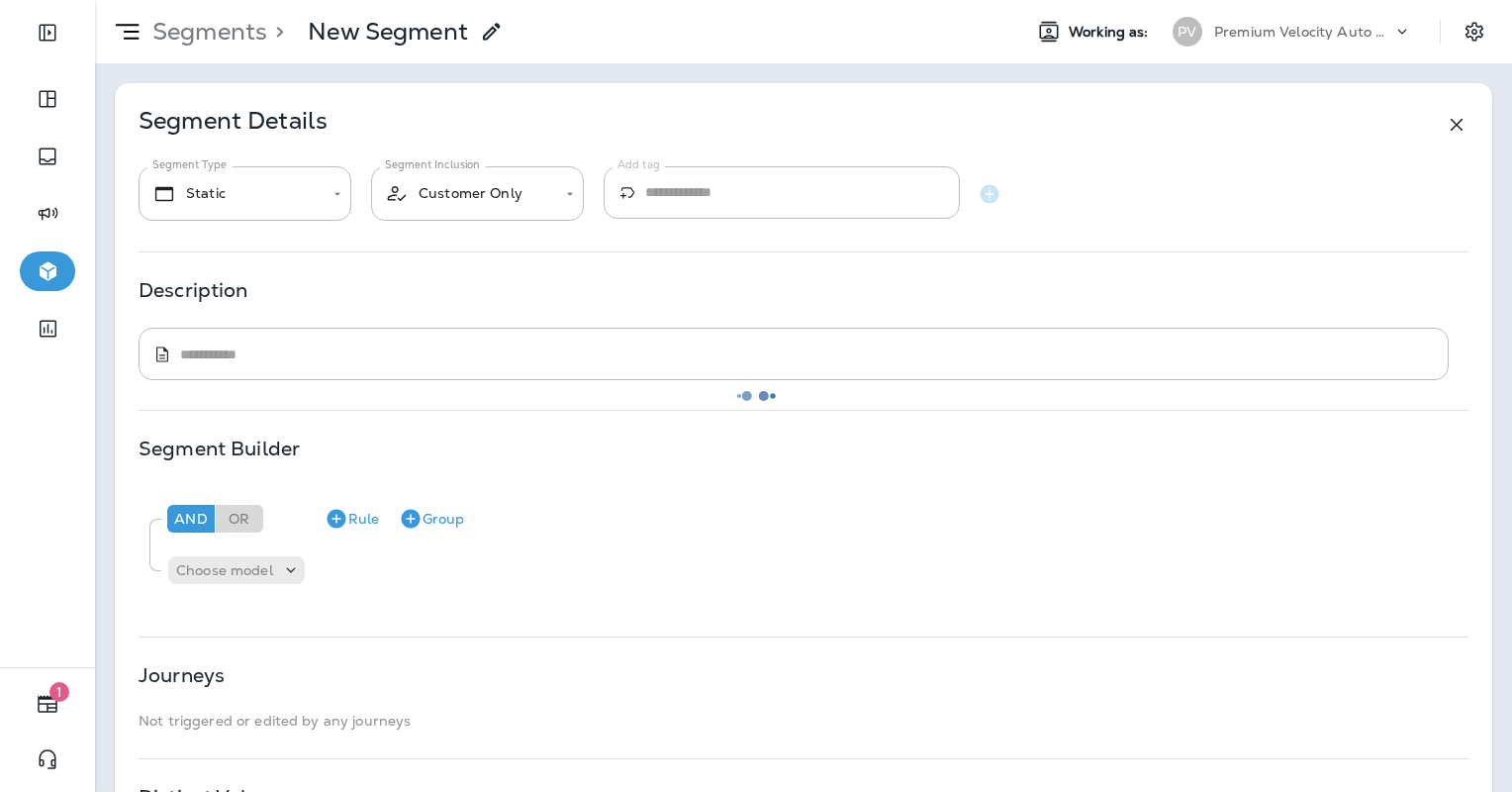 type on "**********" 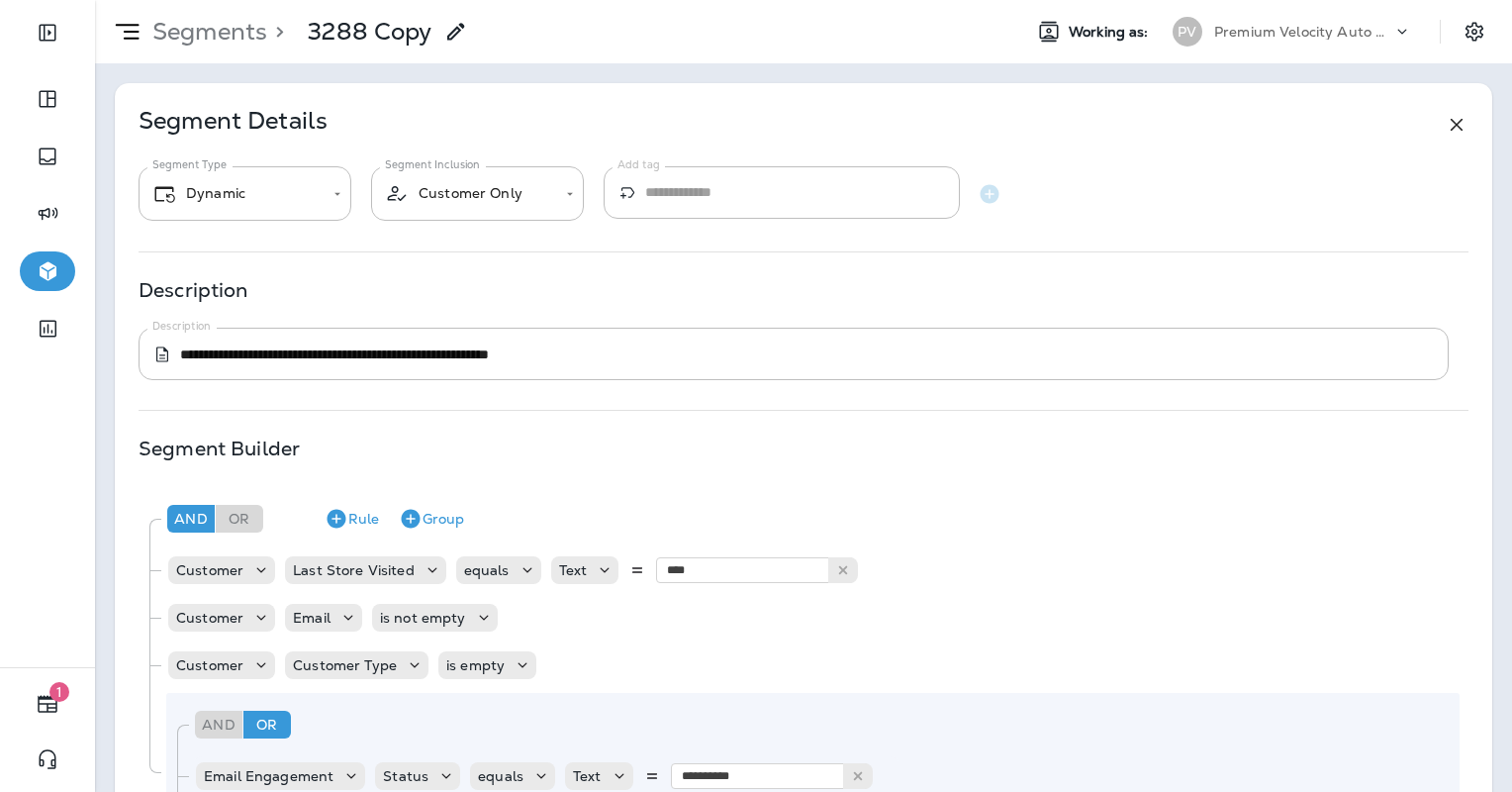 click 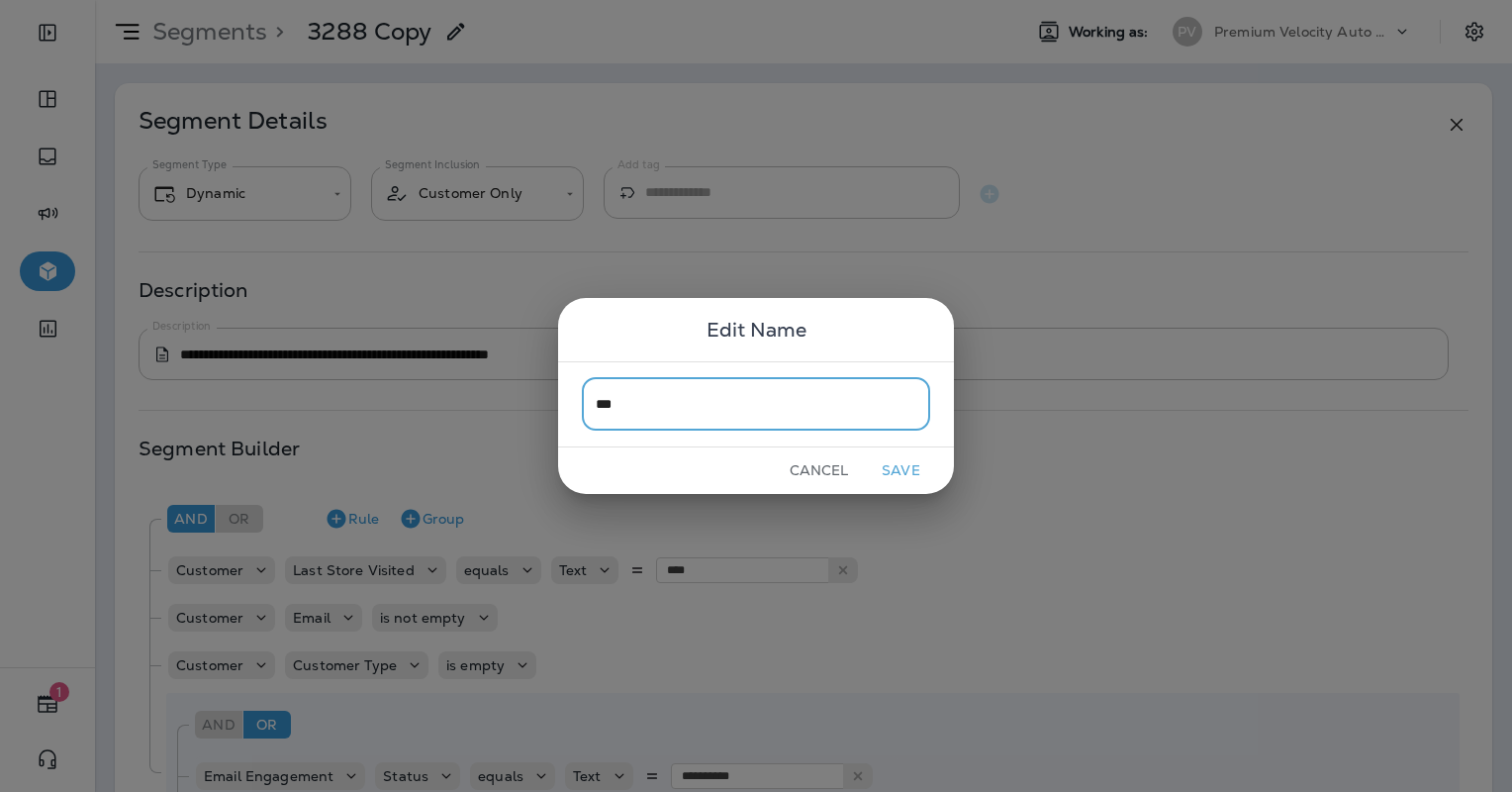 type on "***" 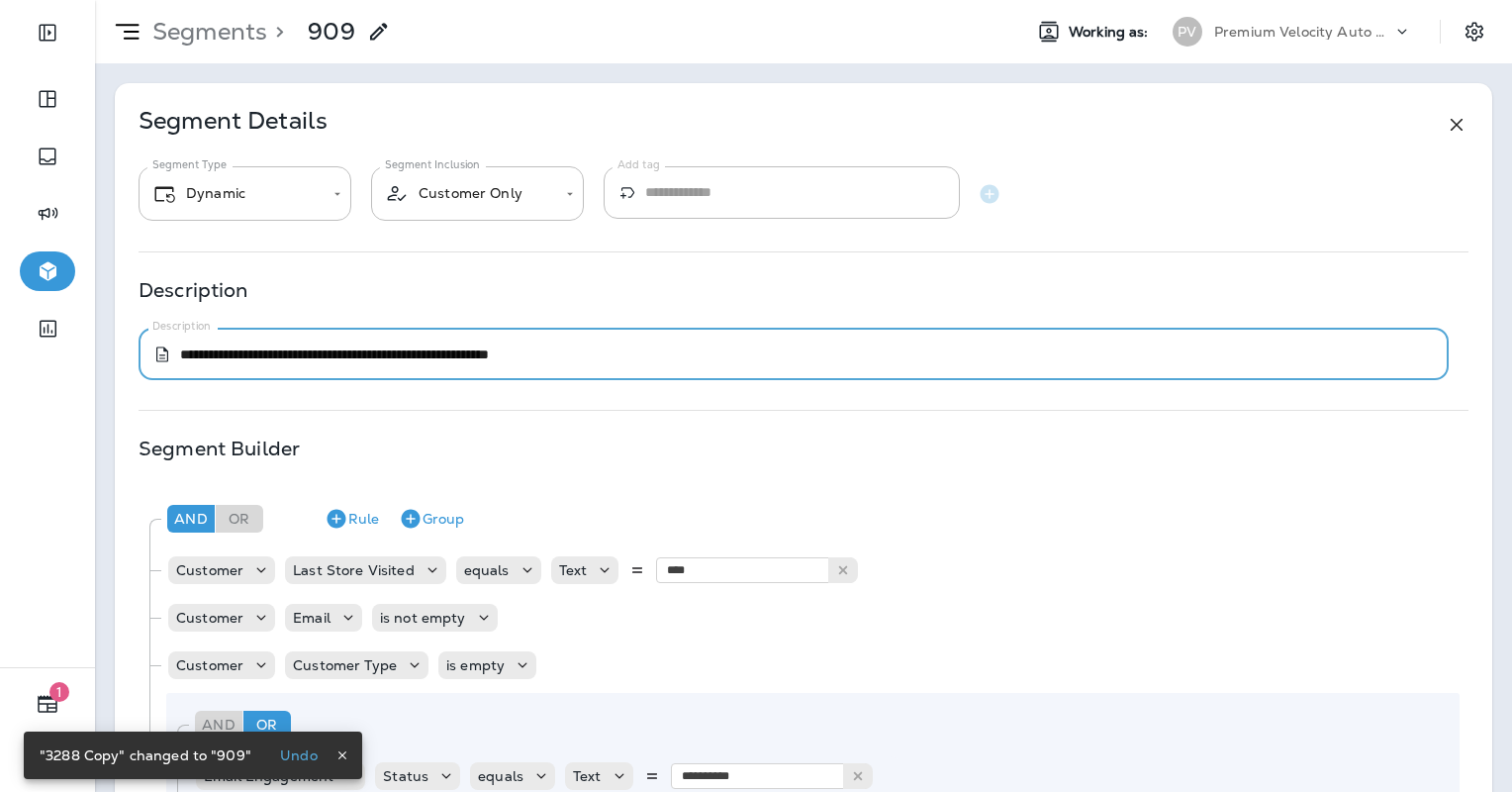 drag, startPoint x: 603, startPoint y: 347, endPoint x: 425, endPoint y: 367, distance: 179.1201 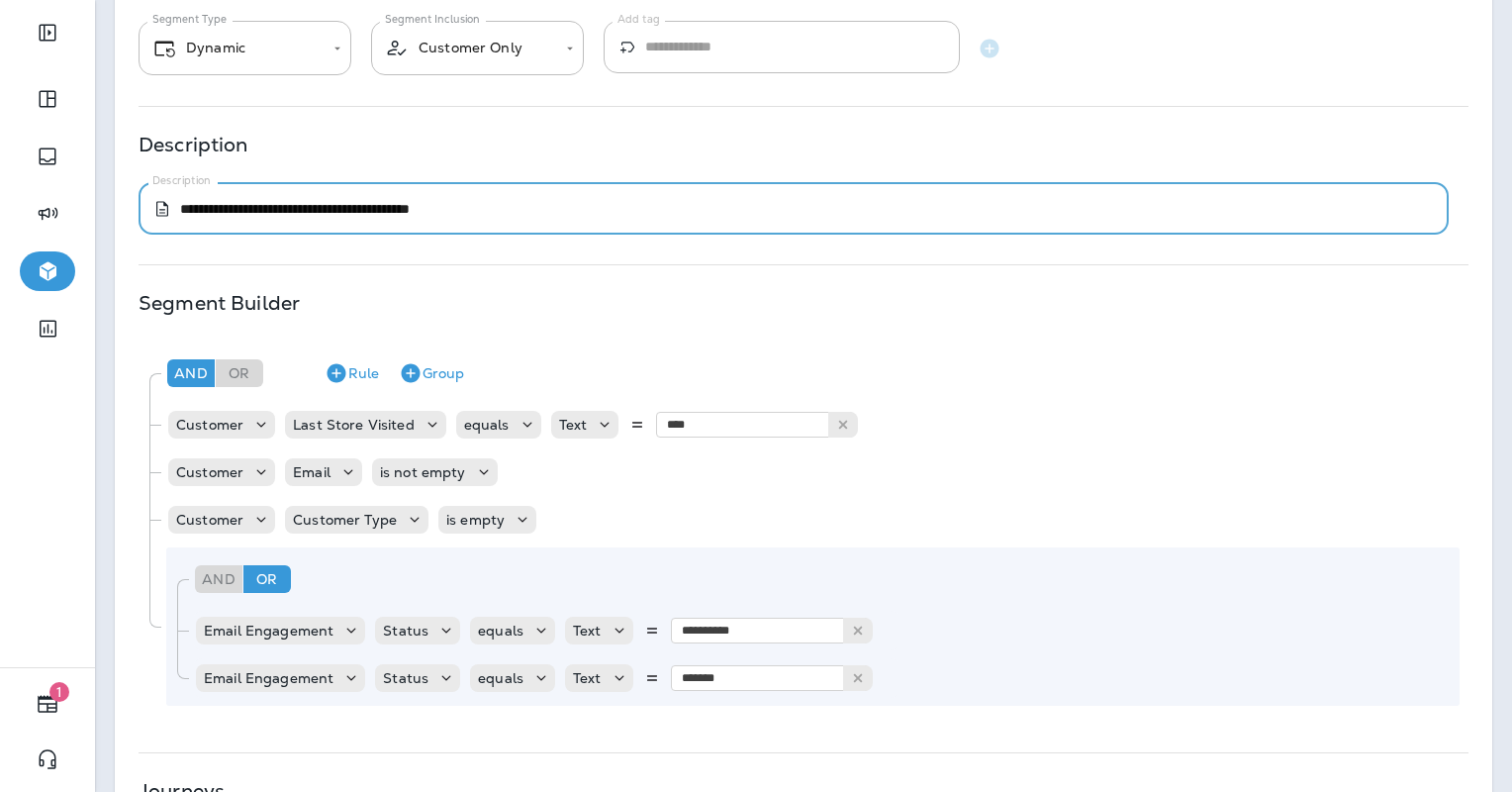 scroll, scrollTop: 150, scrollLeft: 0, axis: vertical 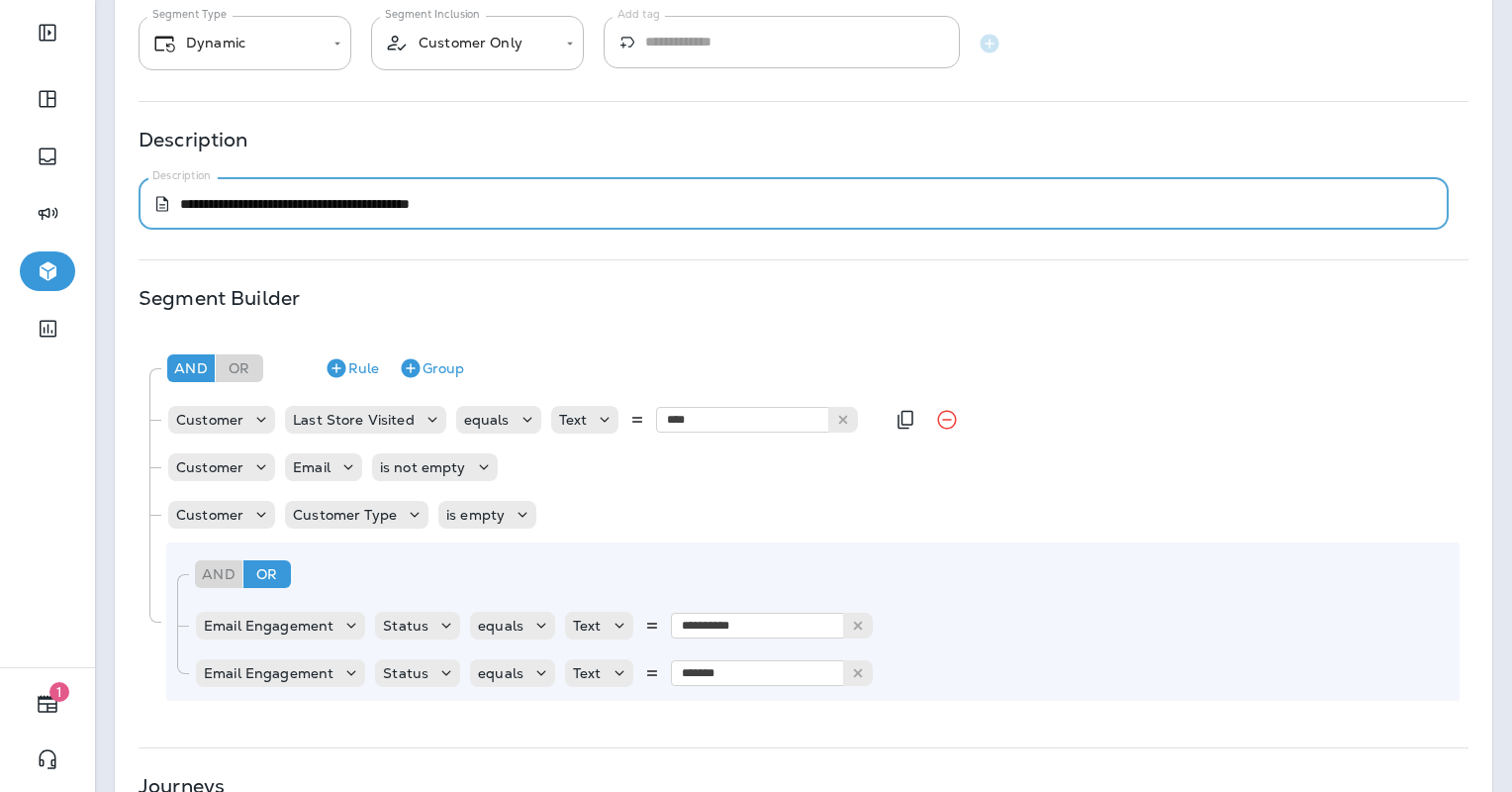 type on "**********" 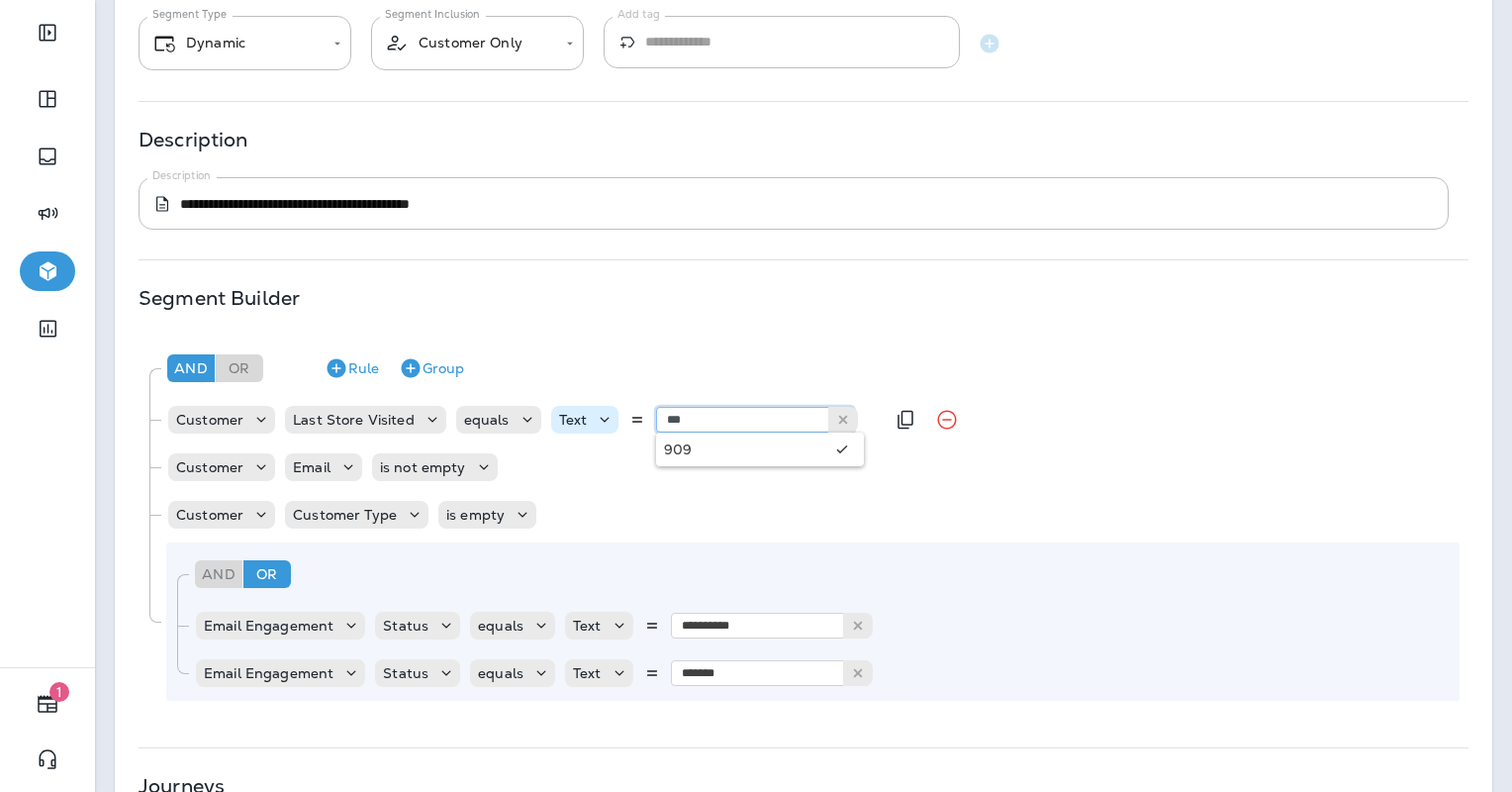 type on "***" 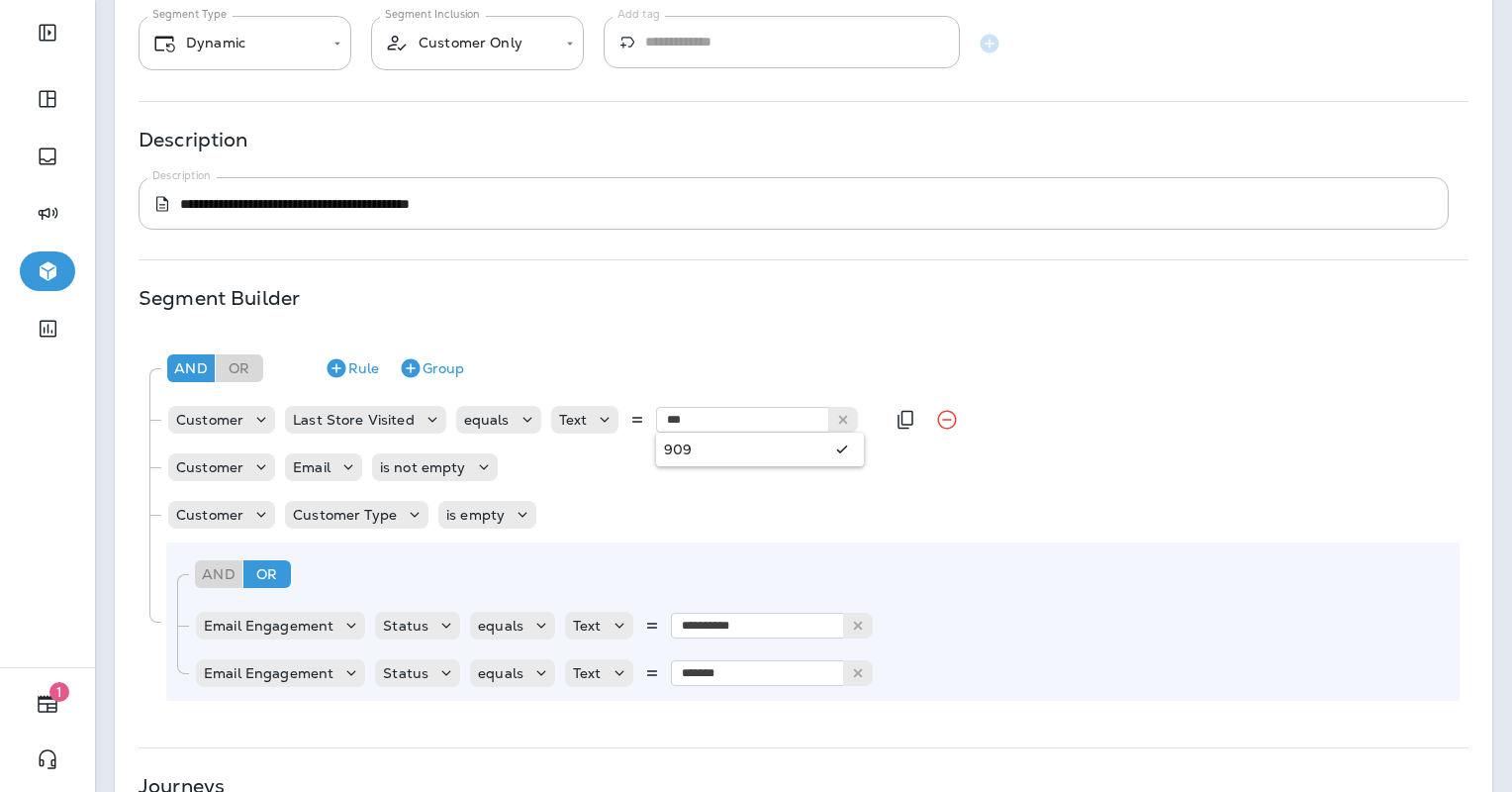click on "**********" at bounding box center [803, 523] 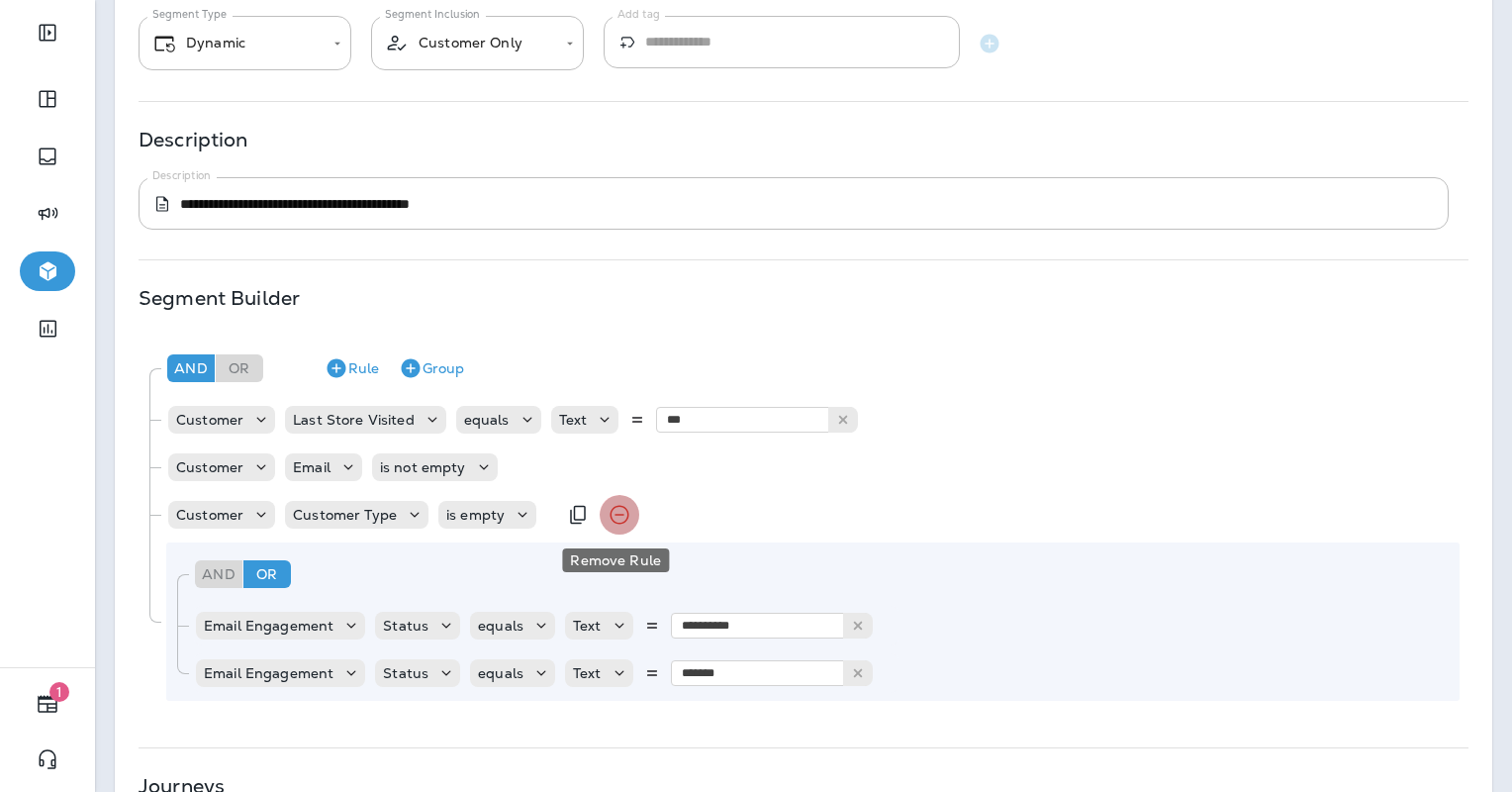 click 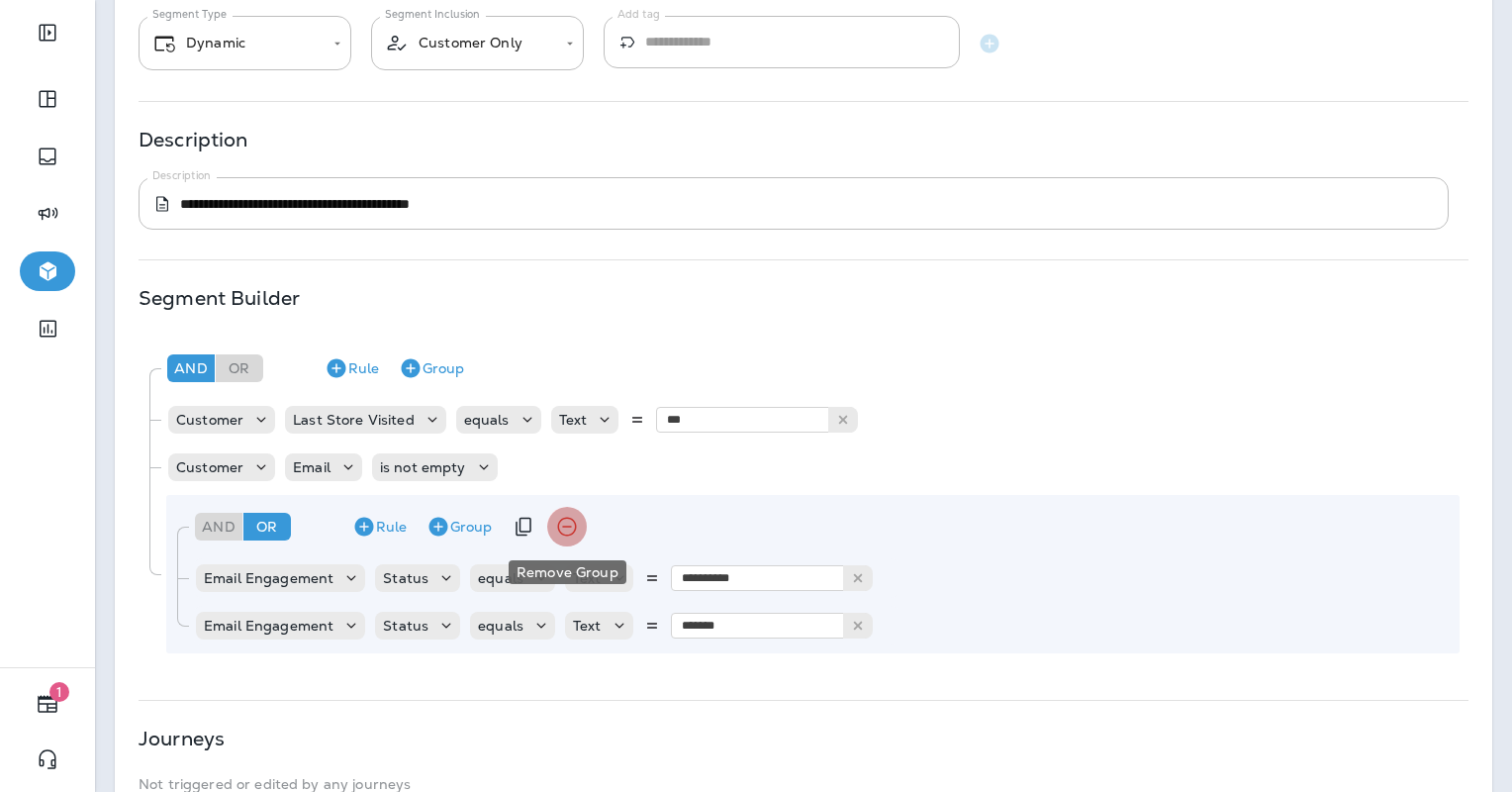 click at bounding box center (567, 527) 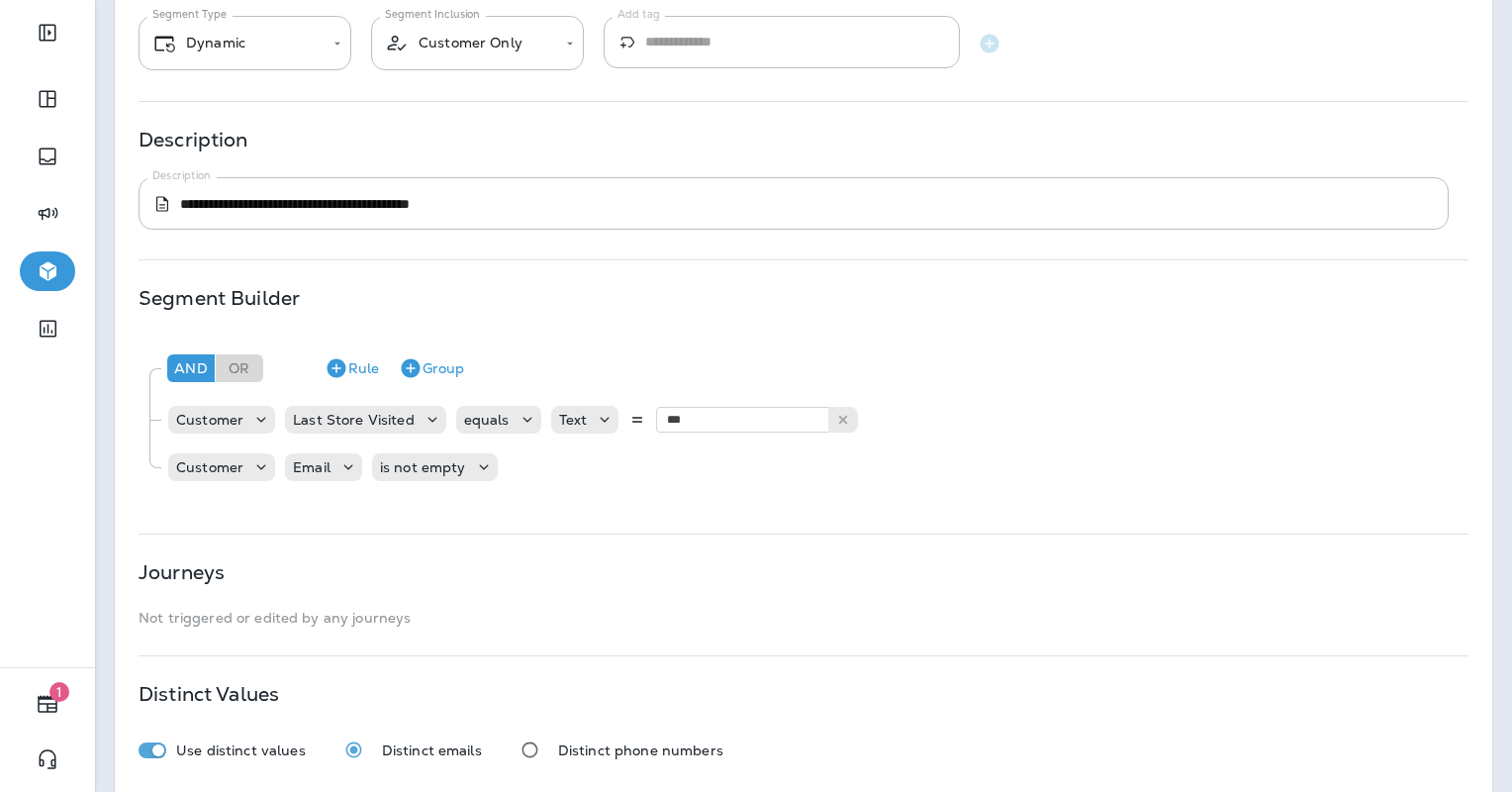 scroll, scrollTop: 255, scrollLeft: 0, axis: vertical 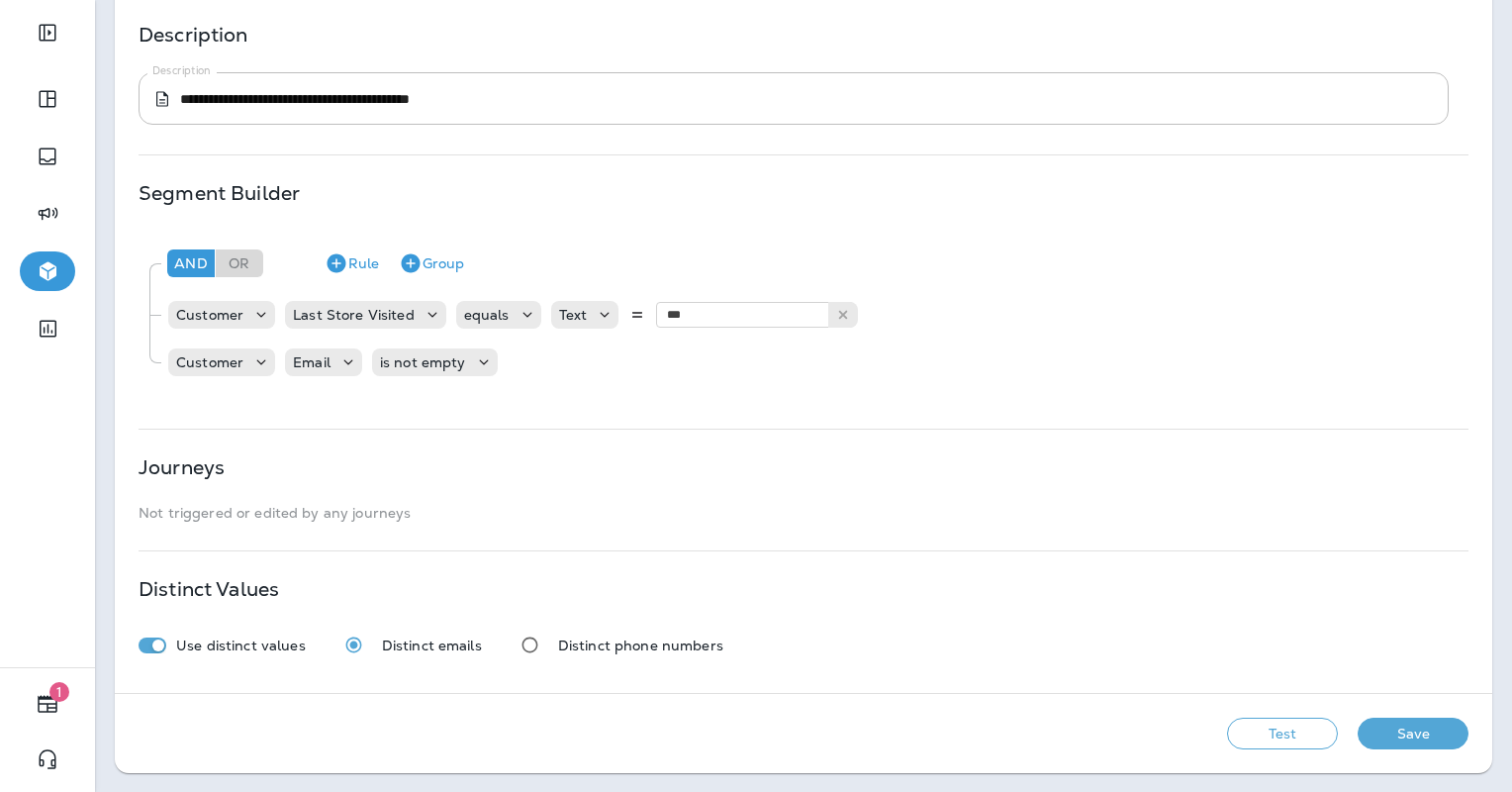 click on "Test" at bounding box center [1282, 734] 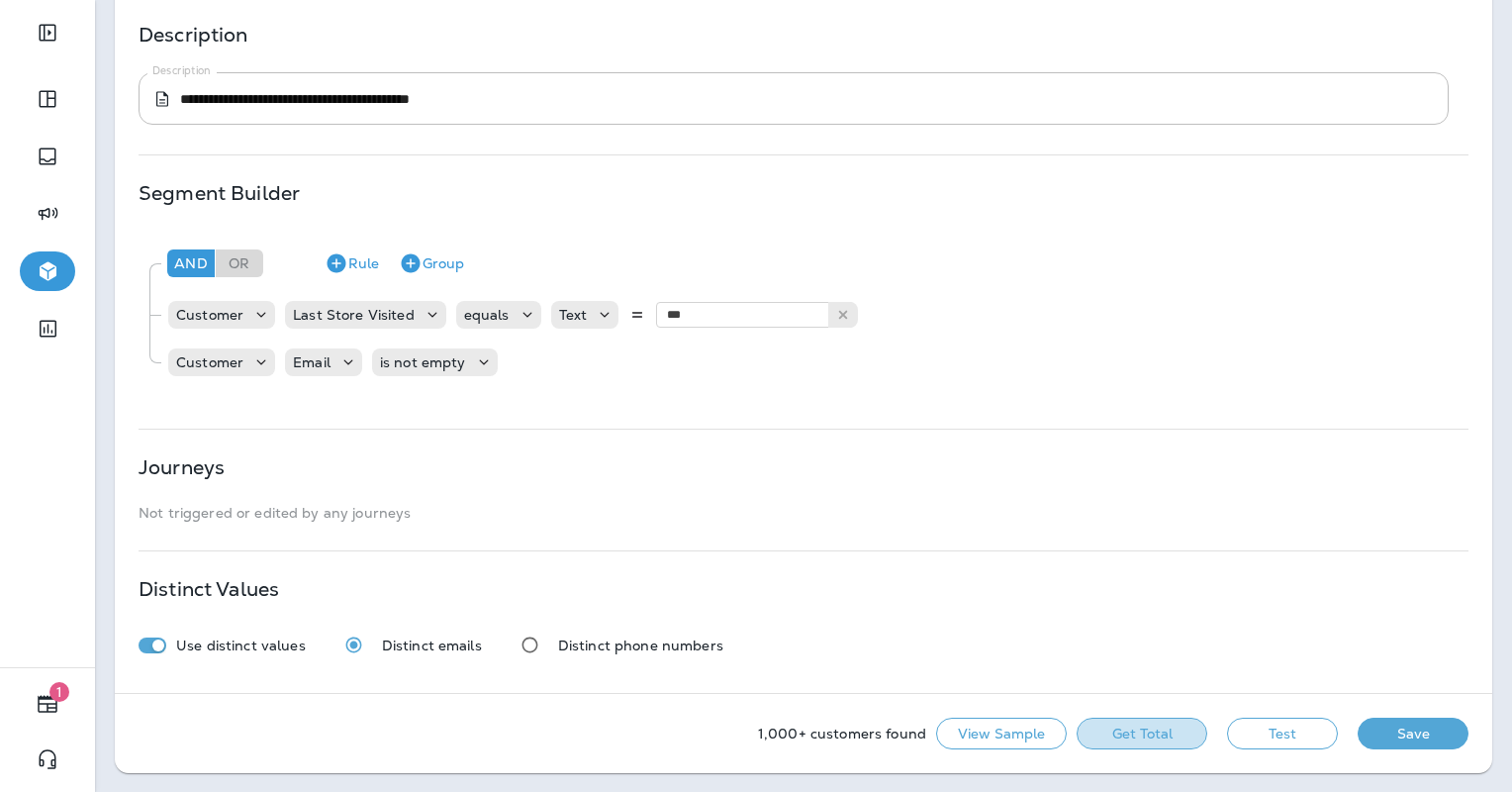 click on "Get Total" at bounding box center [1142, 734] 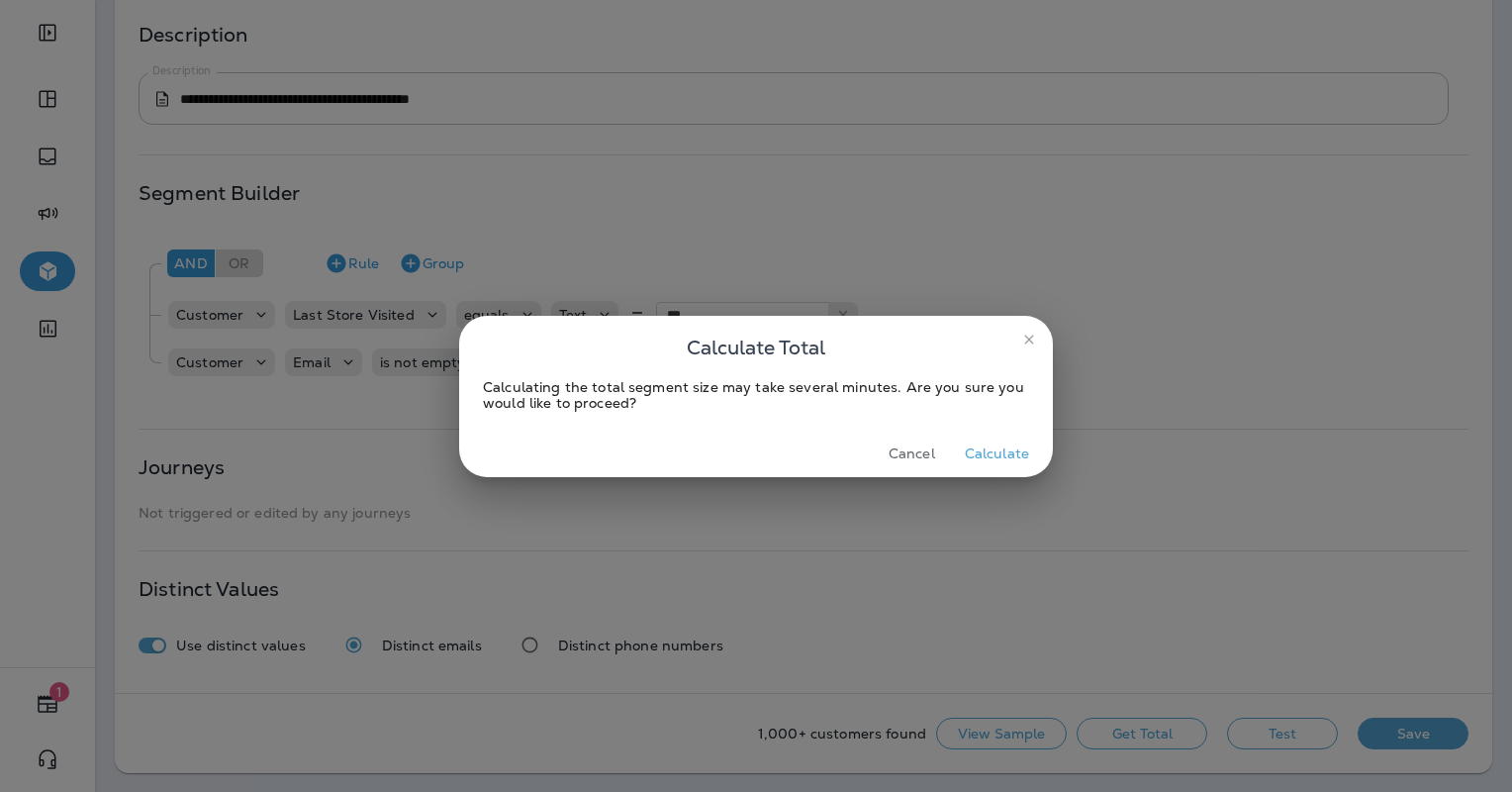 click on "Calculate" at bounding box center (996, 453) 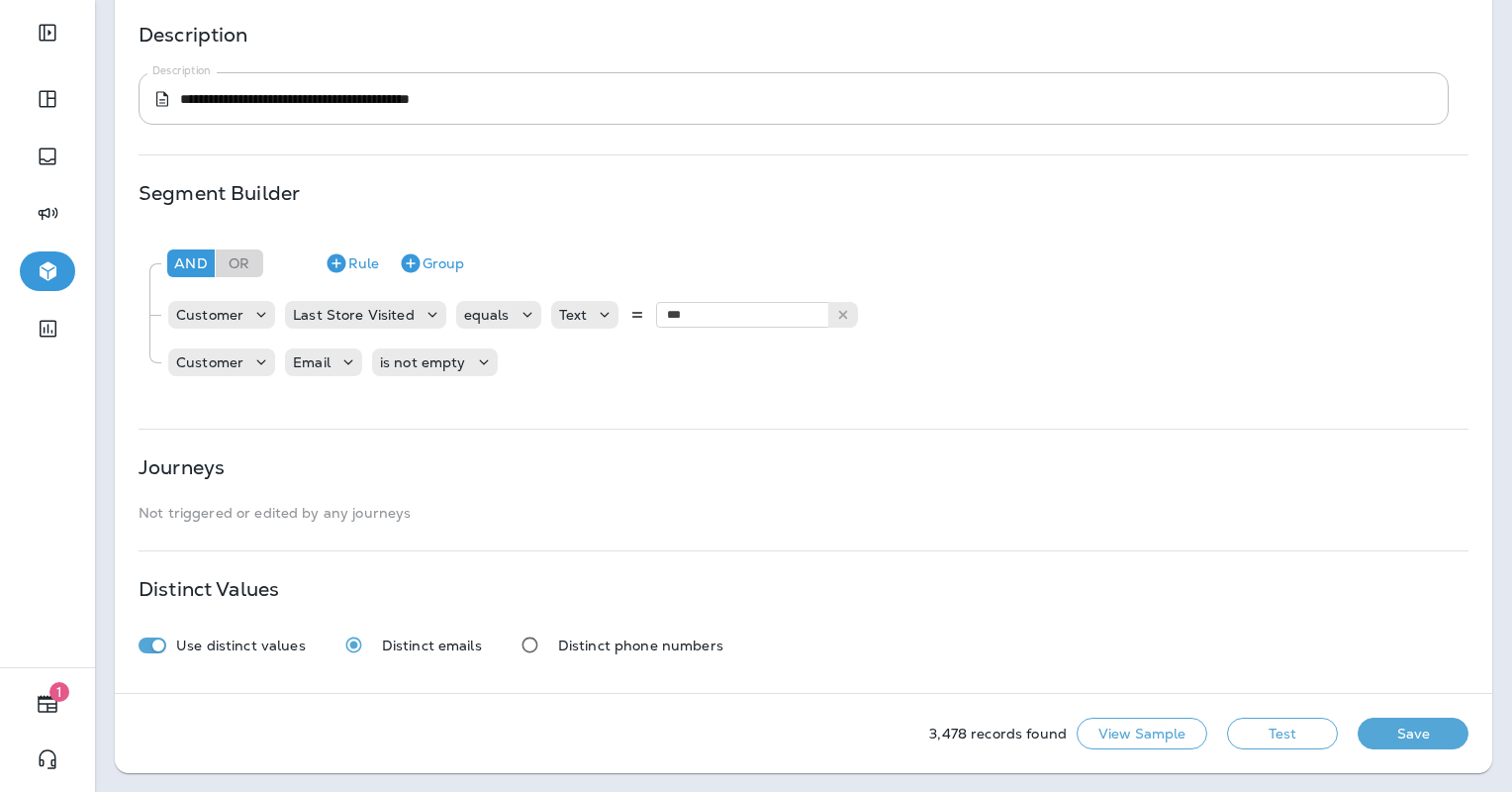 click on "Save" at bounding box center (1413, 734) 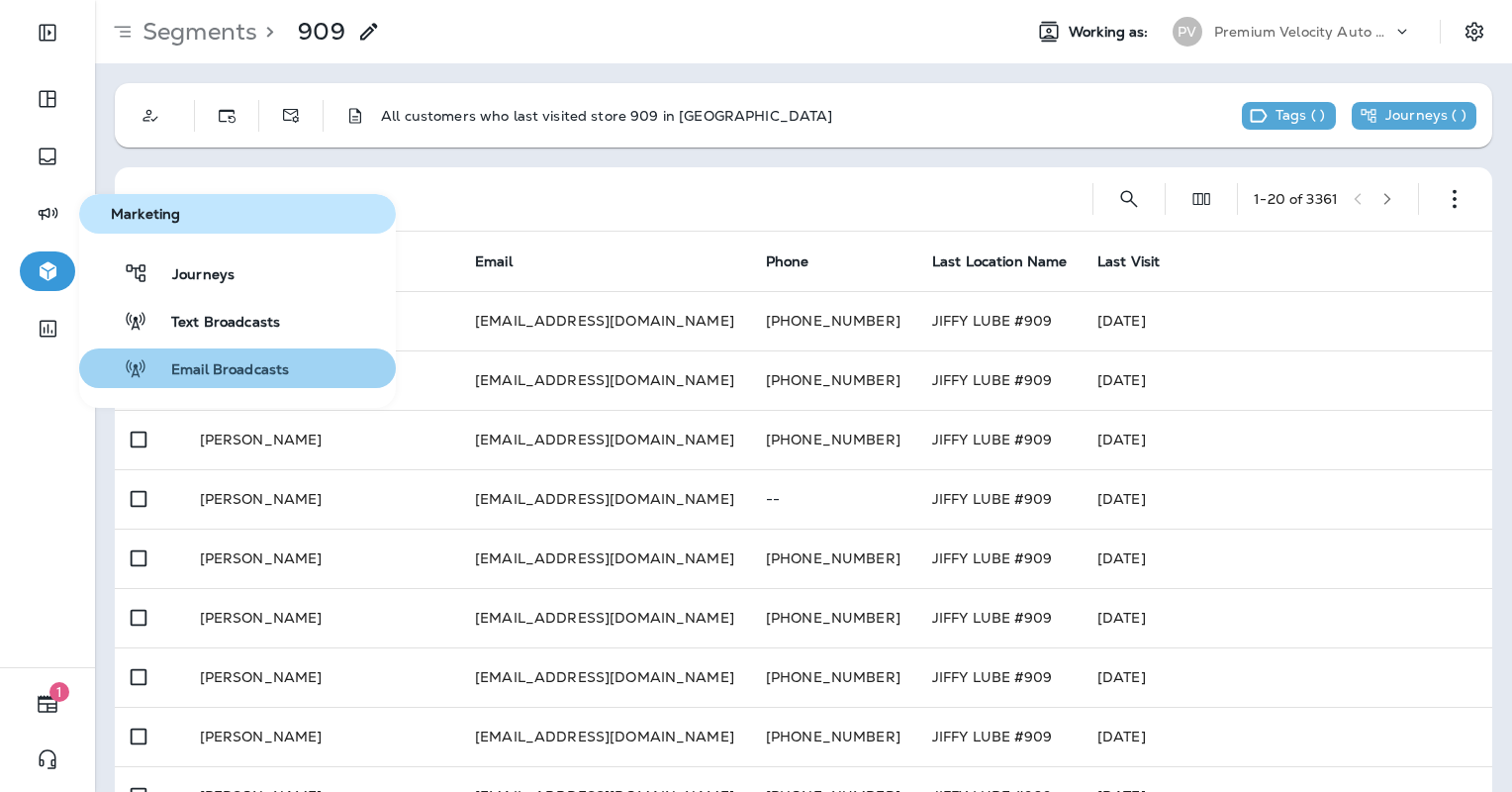 click on "Email Broadcasts" at bounding box center (218, 370) 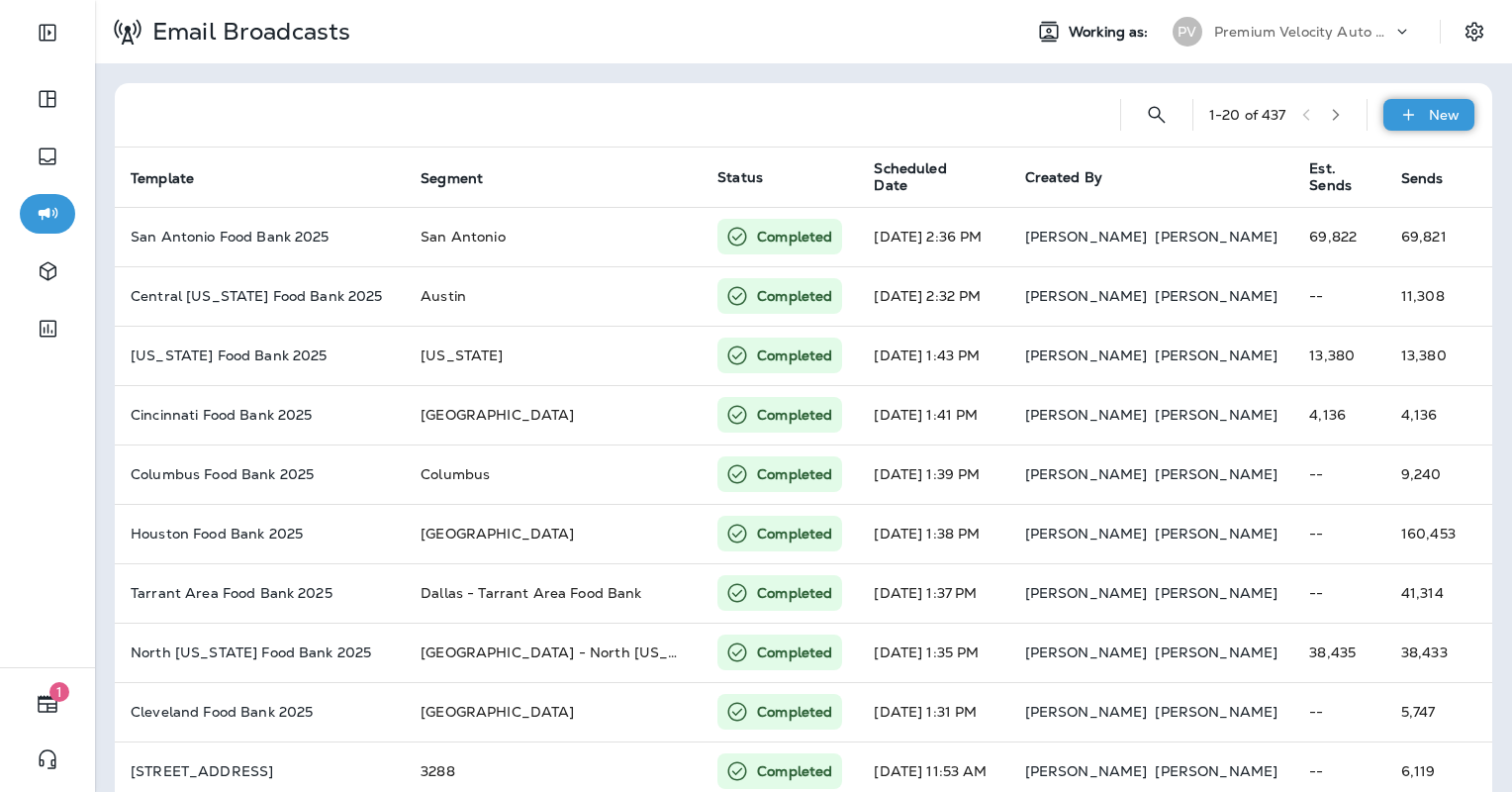 click 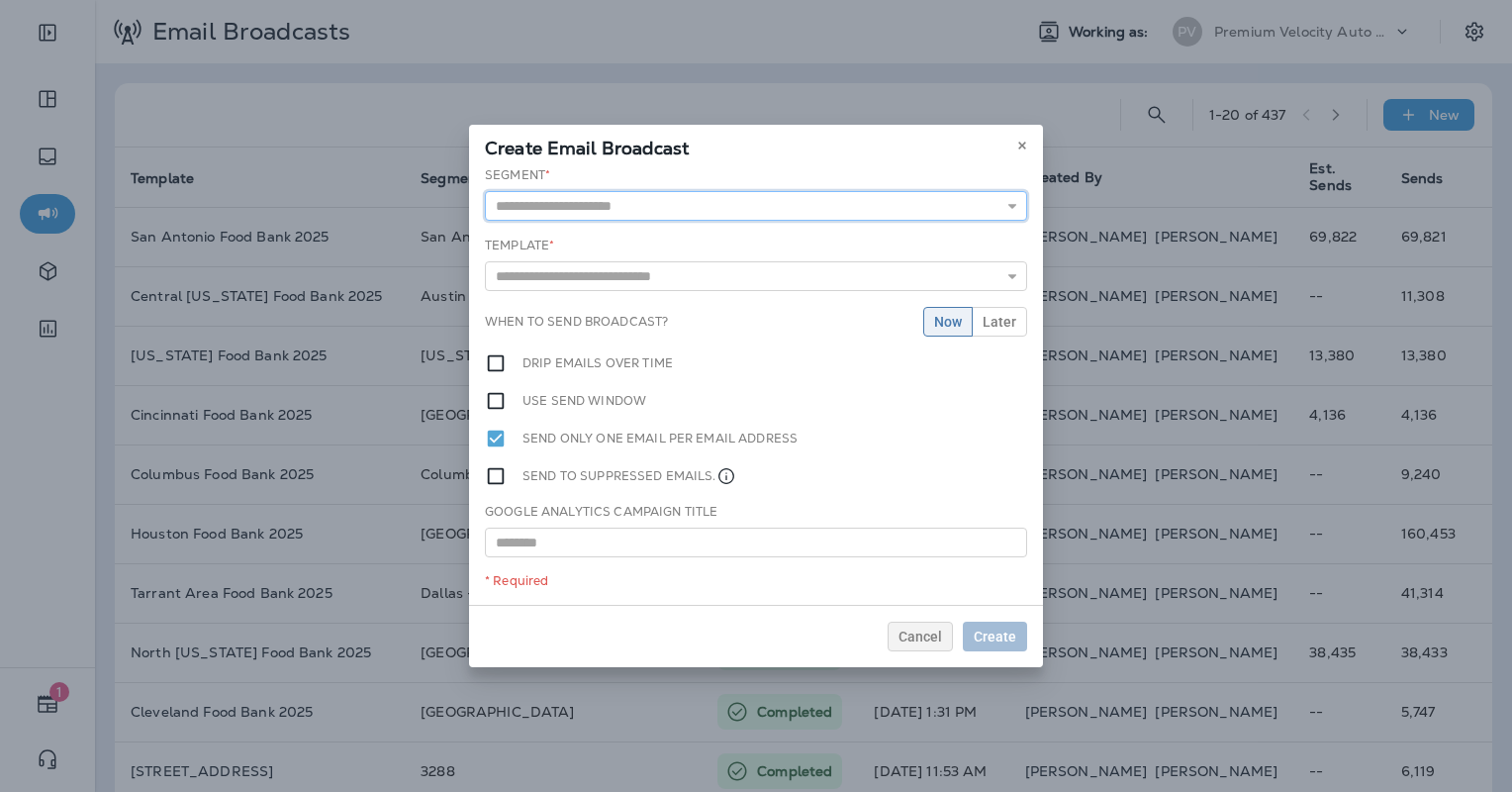 click at bounding box center [756, 206] 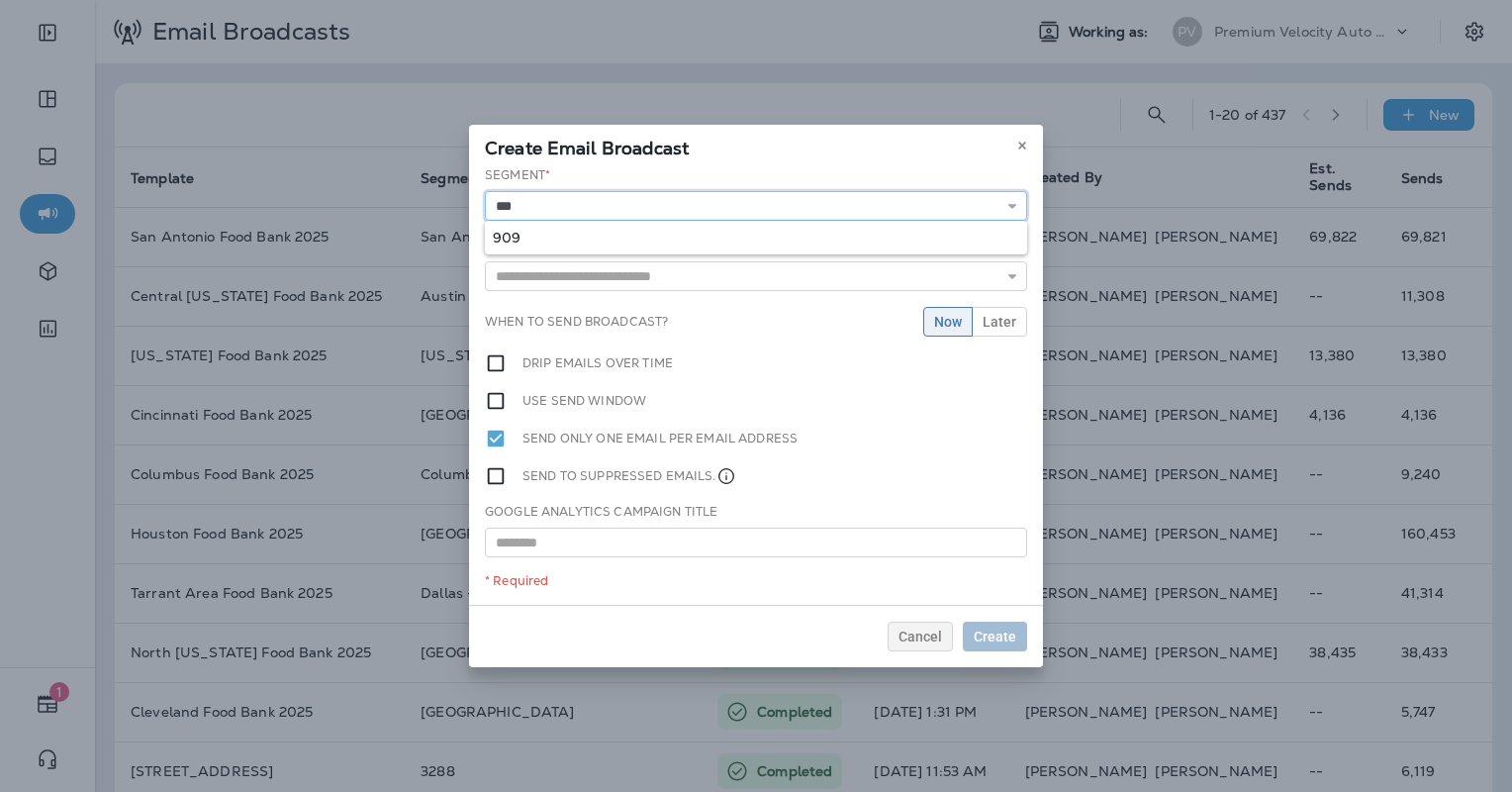 type on "***" 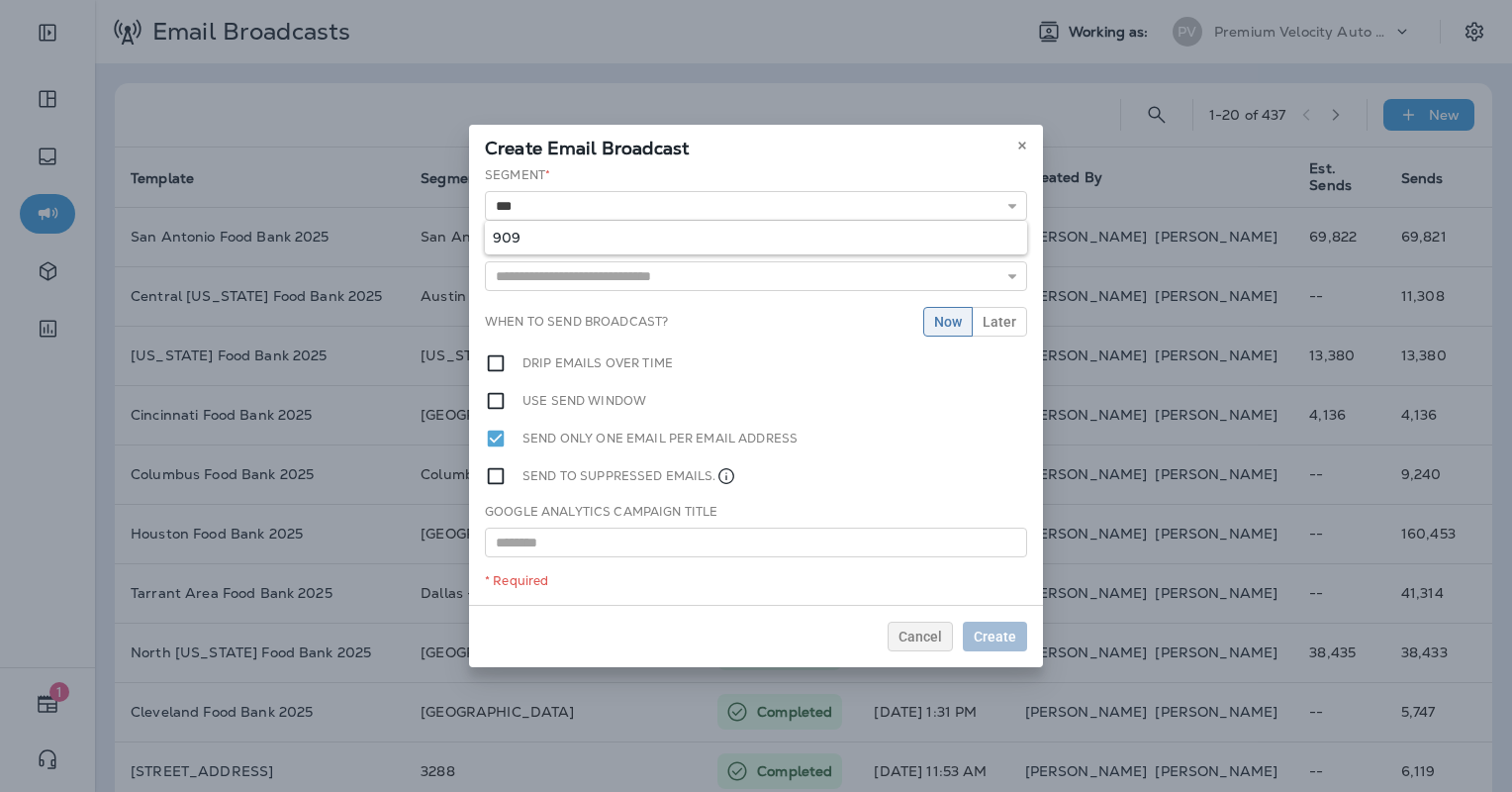 click on "Segment  * *** 909 Template  * 1004 Portland Customer Appreciation Event 1009 Portland Customer Appreciation Event 1016 Tigard, [GEOGRAPHIC_DATA] Customer Appreciation Event 1060 Permanently Closed [GEOGRAPHIC_DATA] Customer Appreciation Event 1113 [US_STATE] CAD 2025 [GEOGRAPHIC_DATA] Customer Appreciation Event 1150 [GEOGRAPHIC_DATA] Customer Appreciation Event 1150 [GEOGRAPHIC_DATA] CAD 2025 1153 Grand Re-Opening Event When to send broadcast?   Now   Later Drip emails over time Use send window Send only one email per email address Send to suppressed emails. Google Analytics Campaign Title * Required" at bounding box center (756, 385) 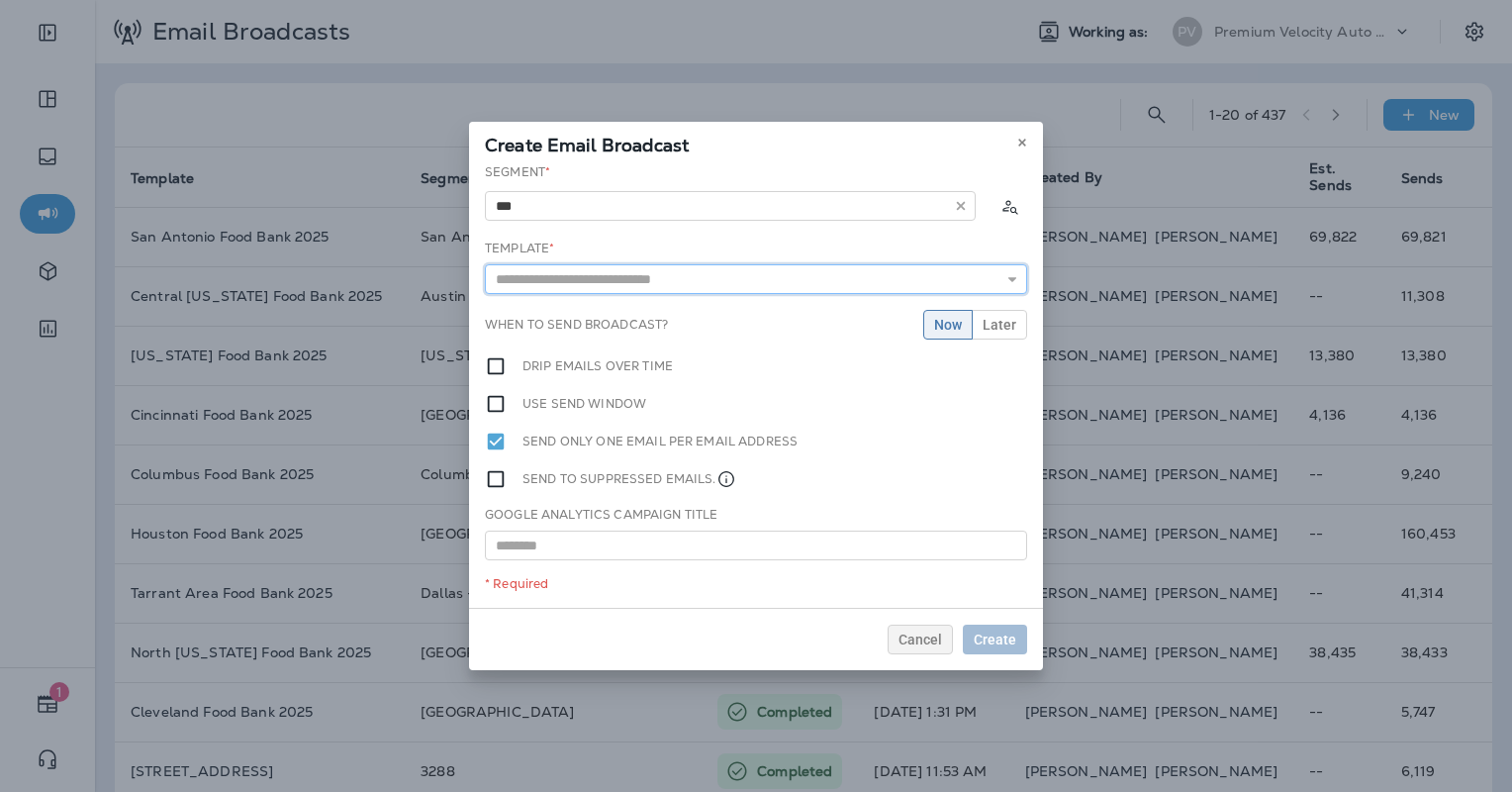 click at bounding box center (756, 279) 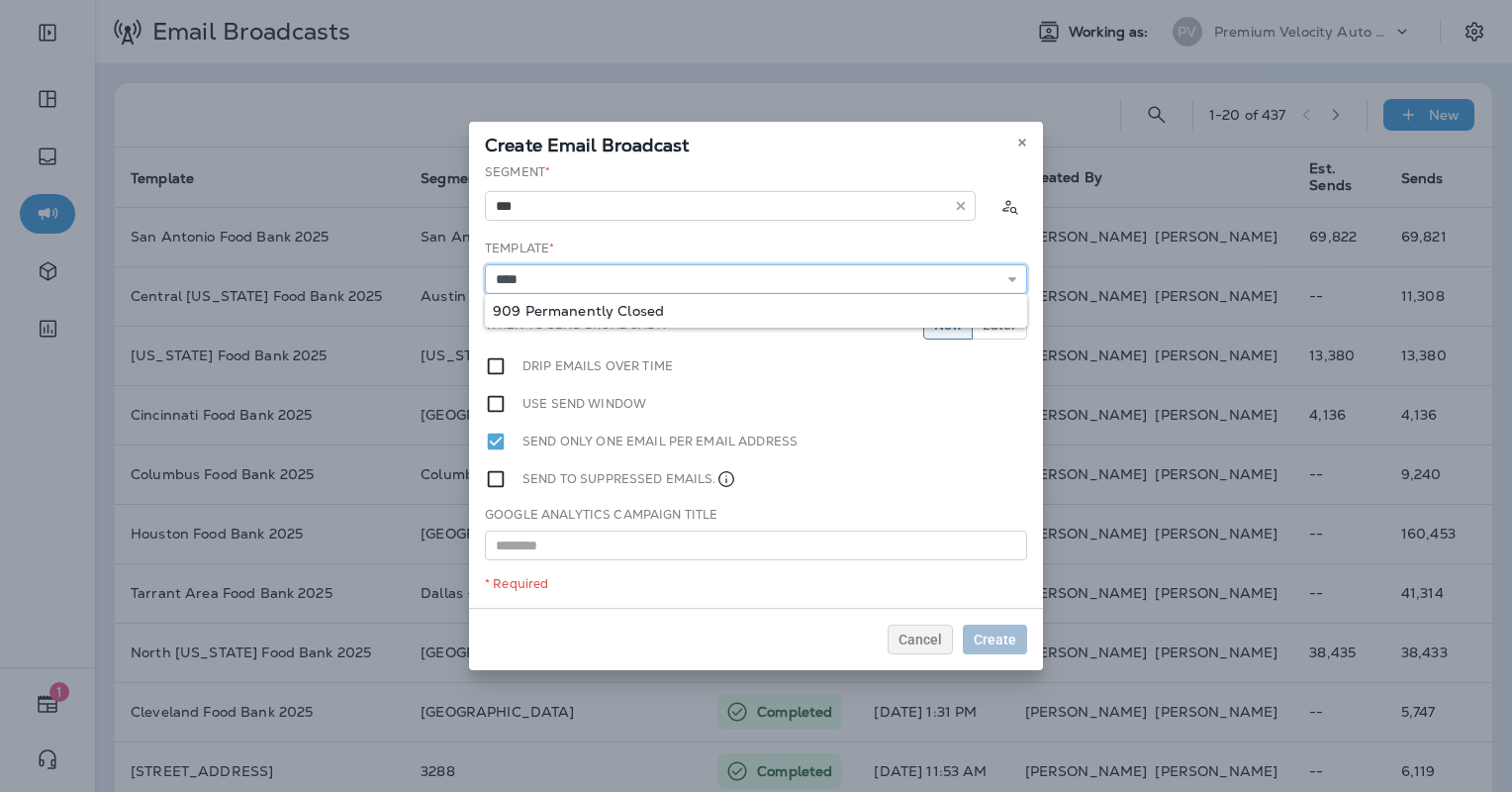 type on "**********" 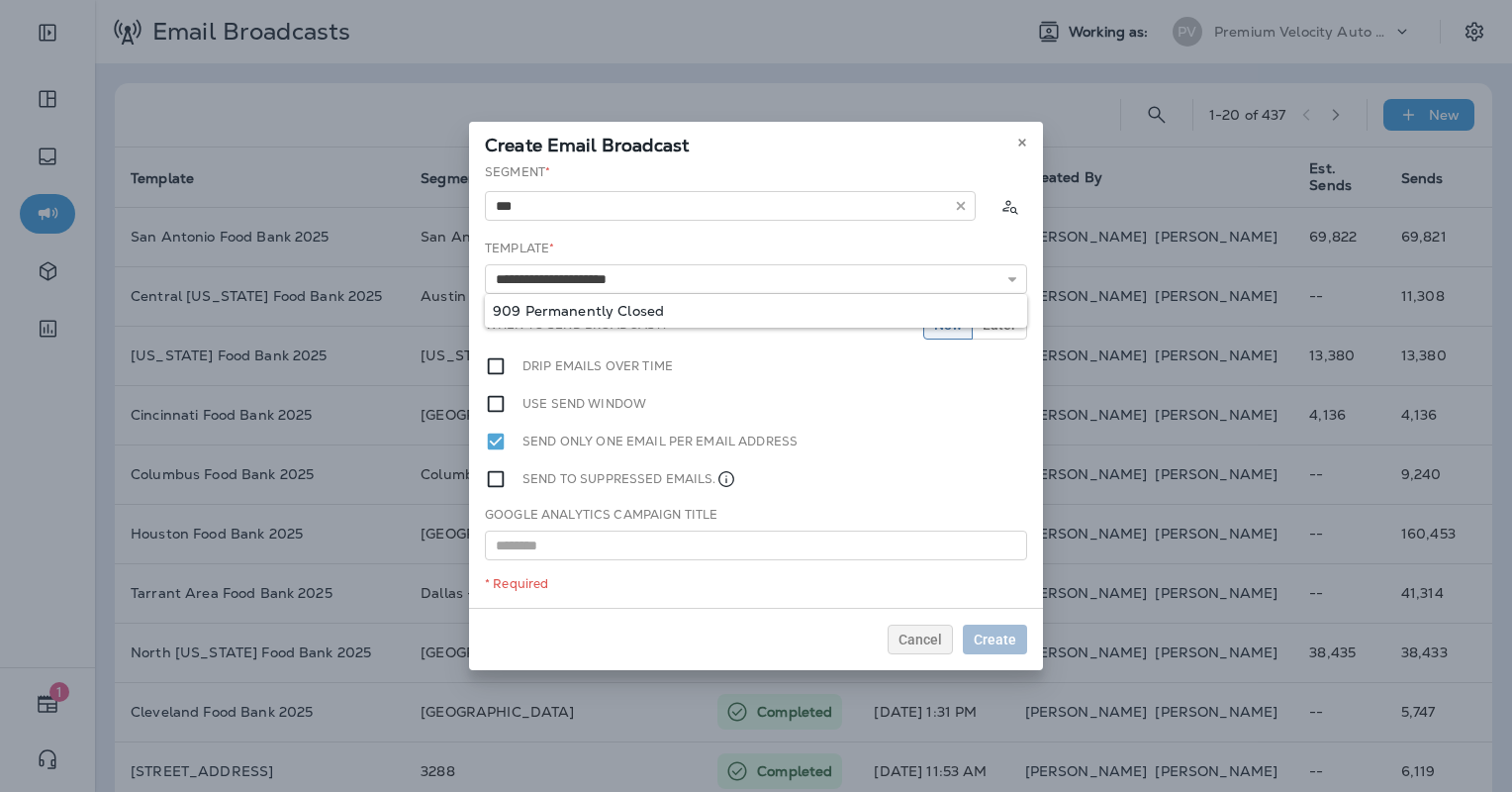 click on "**********" at bounding box center [756, 385] 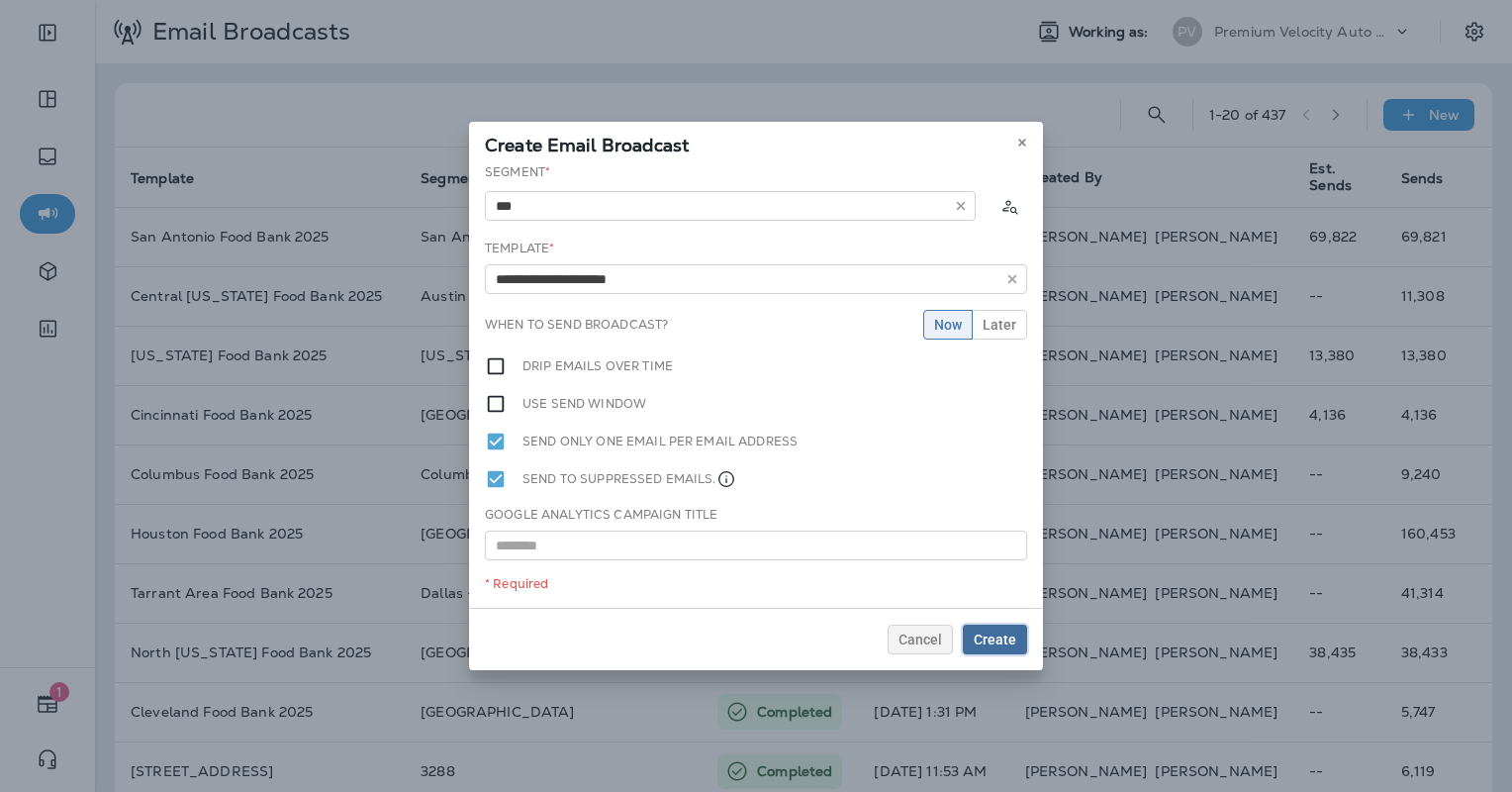 click on "Create" at bounding box center (994, 640) 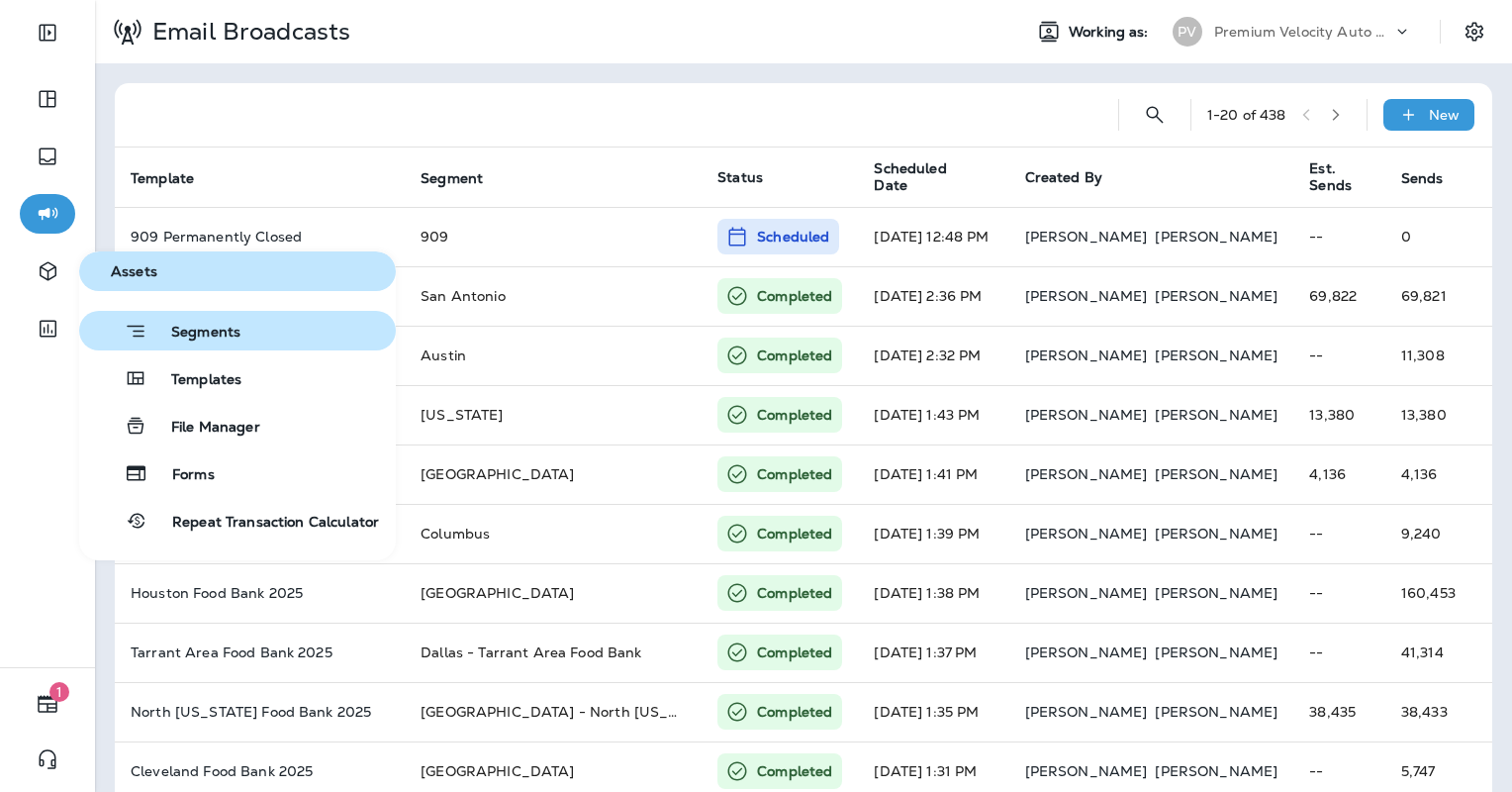 click on "Segments" at bounding box center [194, 334] 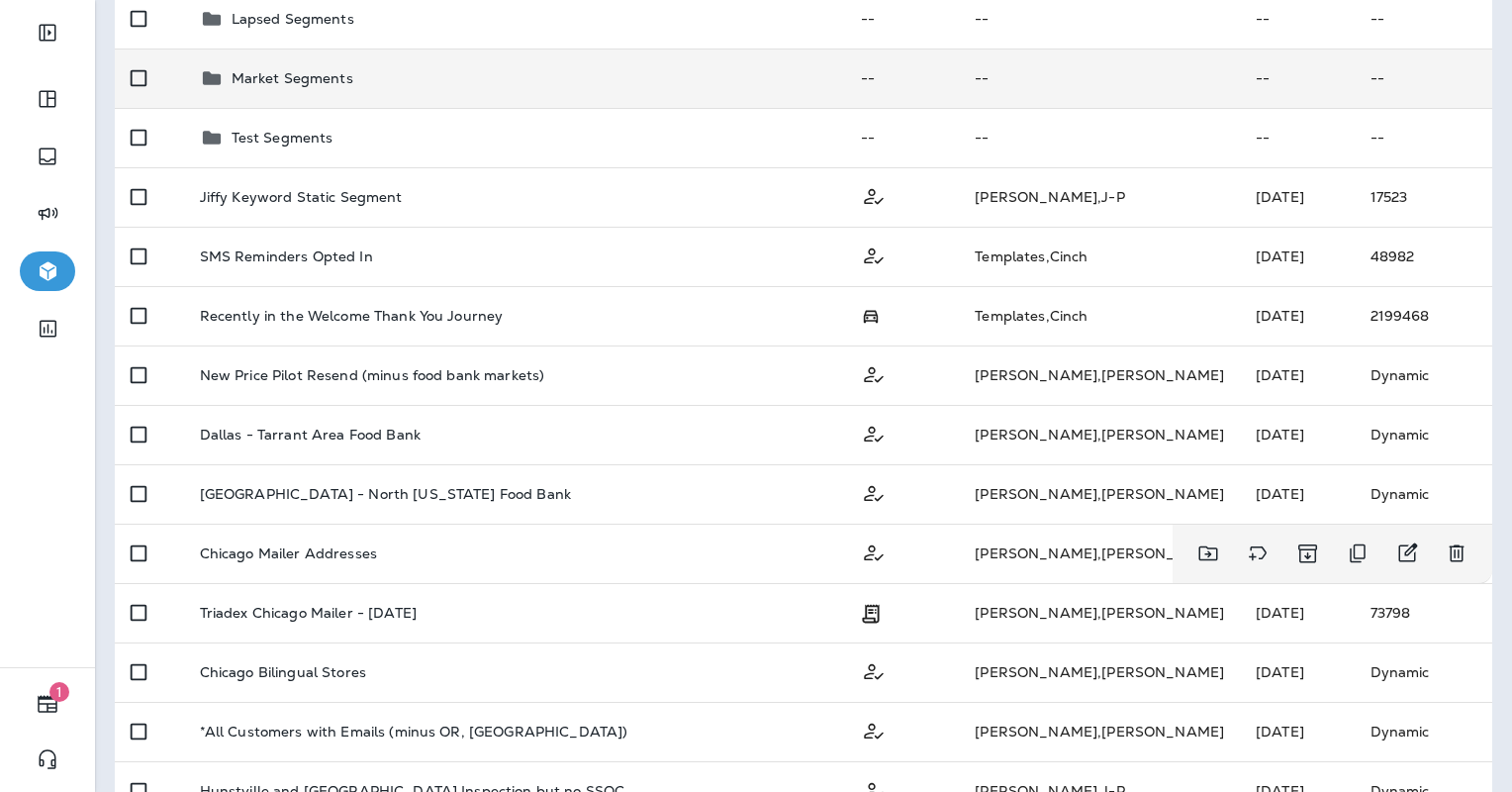 scroll, scrollTop: 449, scrollLeft: 0, axis: vertical 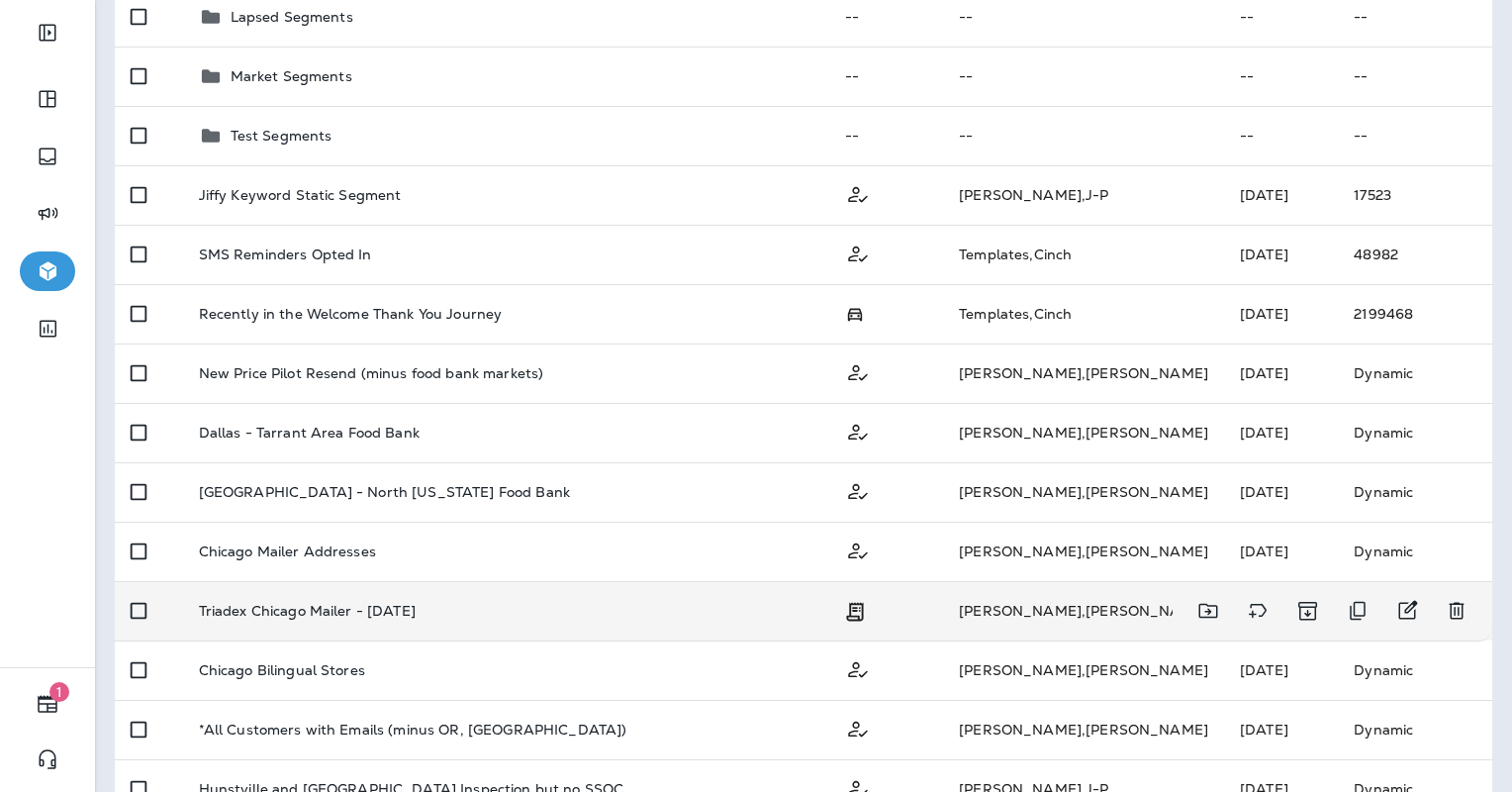 click on "Triadex Chicago Mailer - [DATE]" at bounding box center (506, 611) 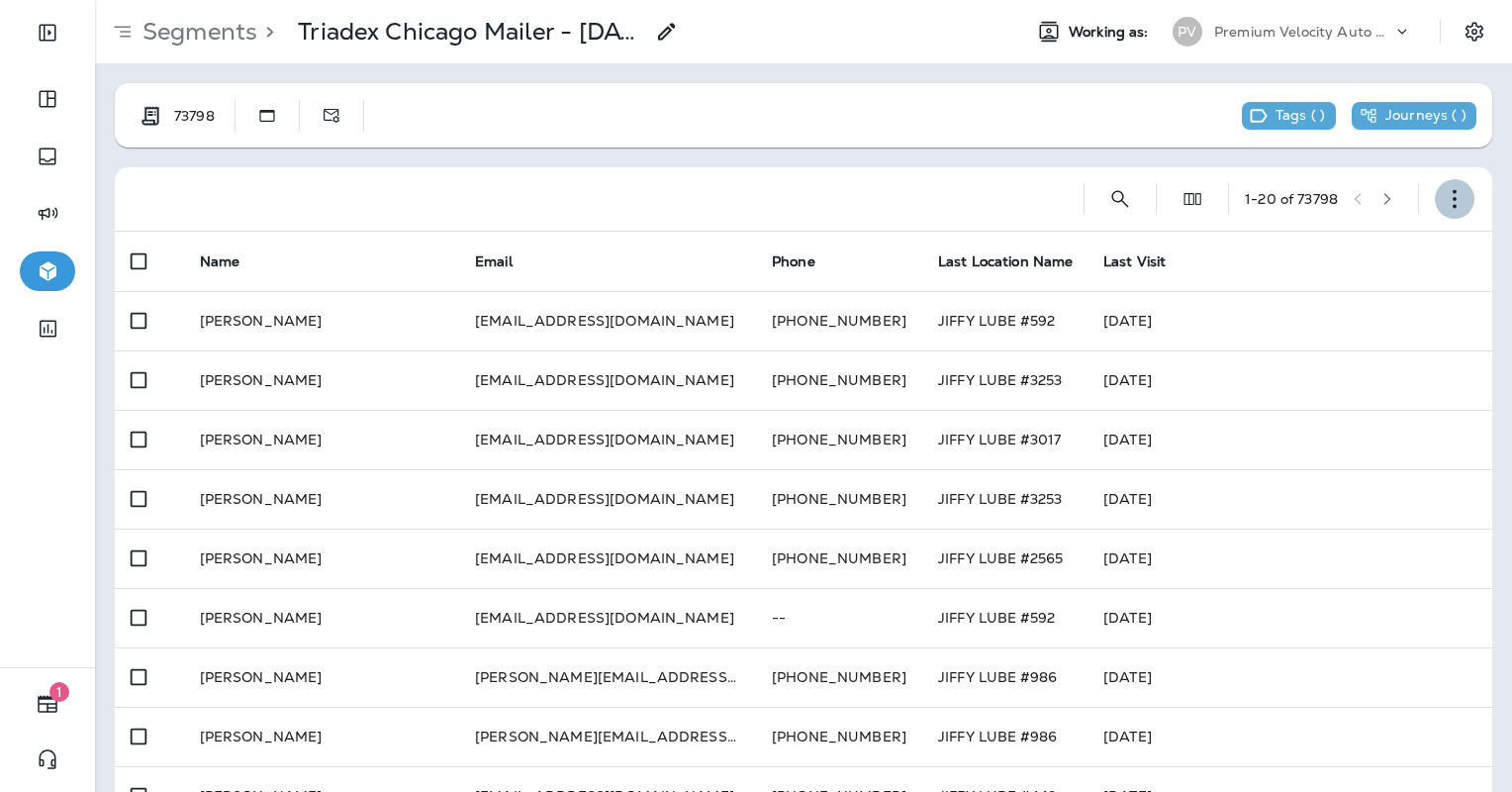 click at bounding box center (1455, 199) 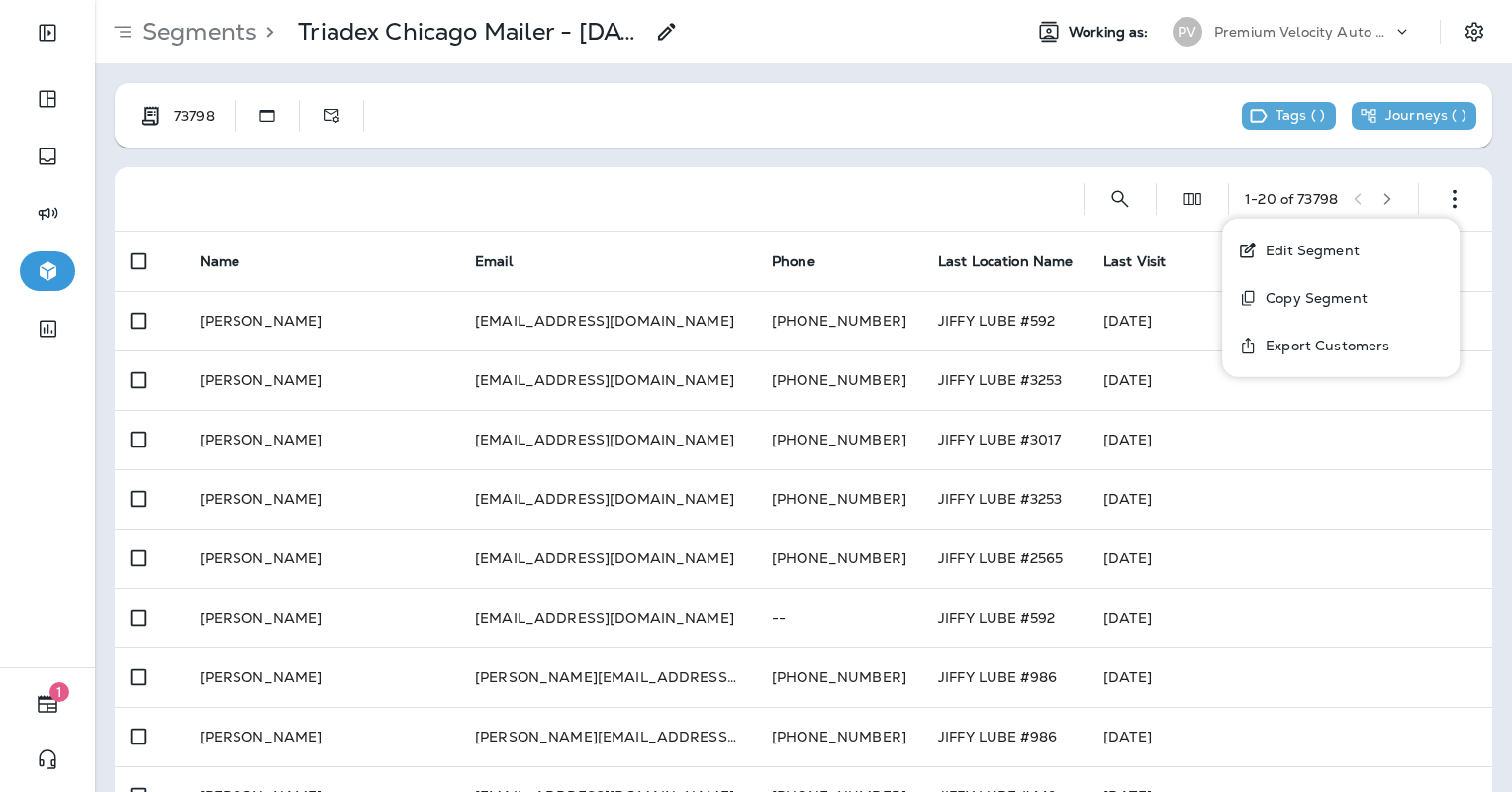 click on "Export Customers" at bounding box center [1323, 346] 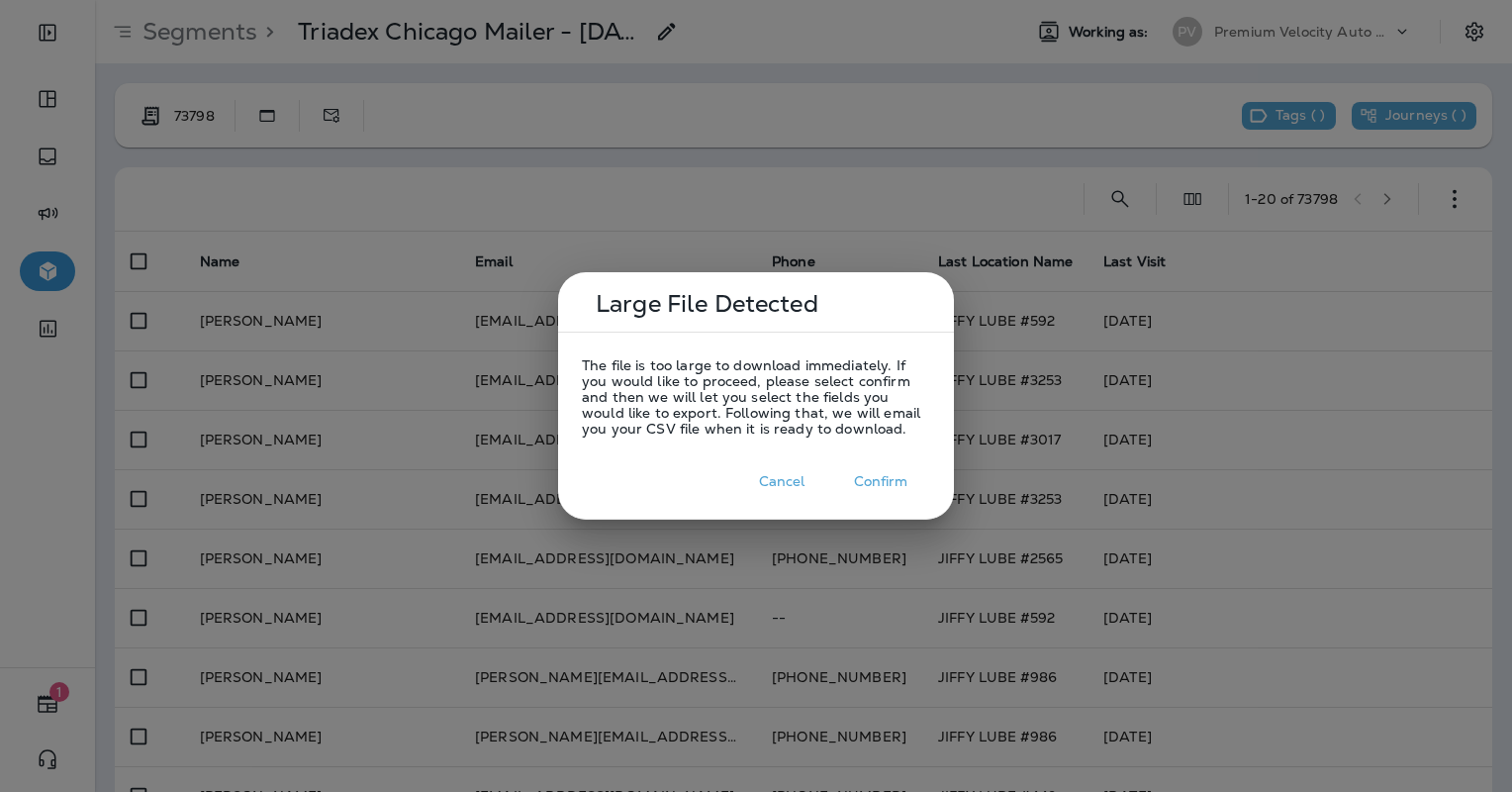 click on "Confirm" at bounding box center (881, 481) 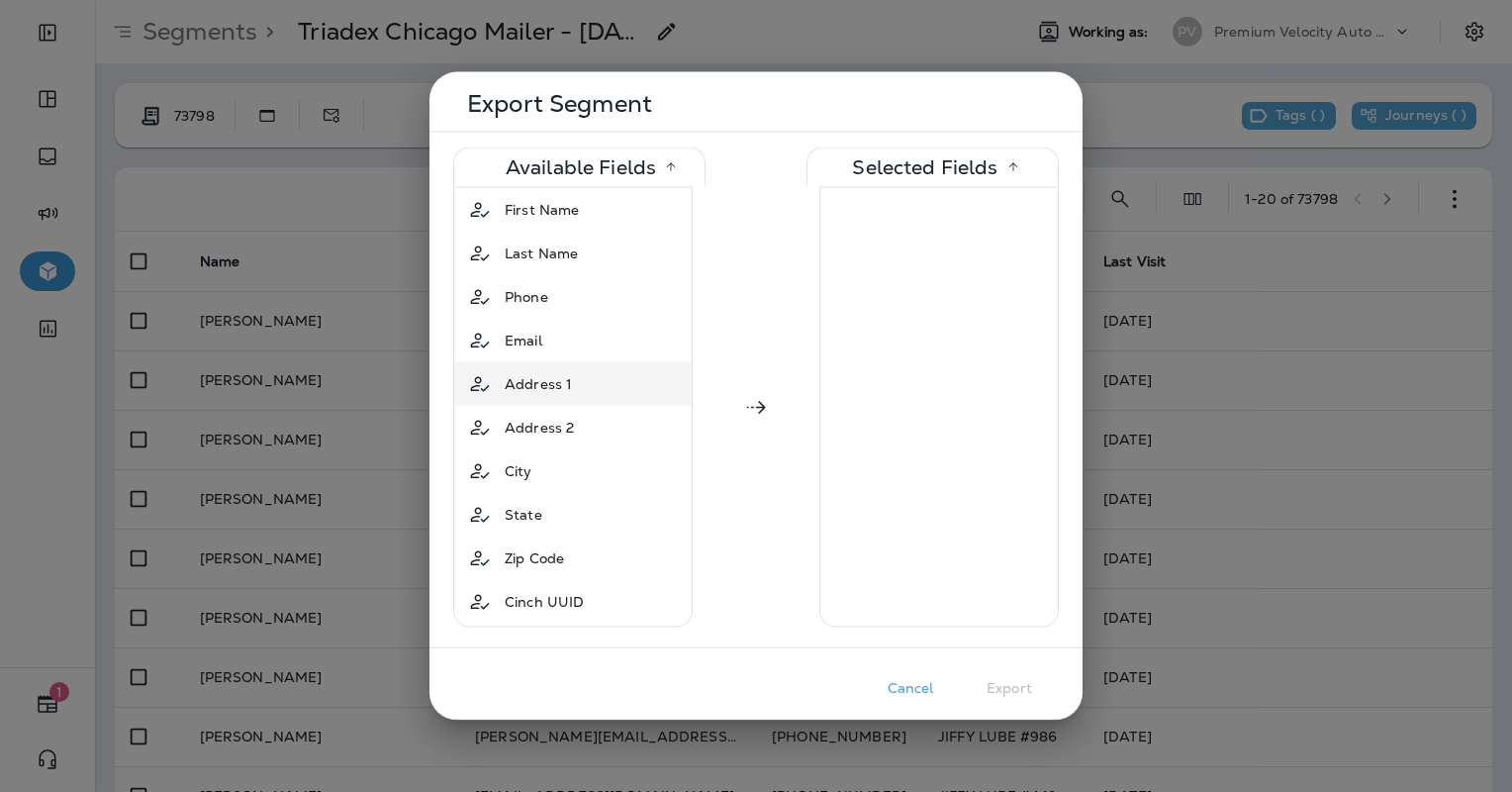 click on "Address 1" at bounding box center (538, 384) 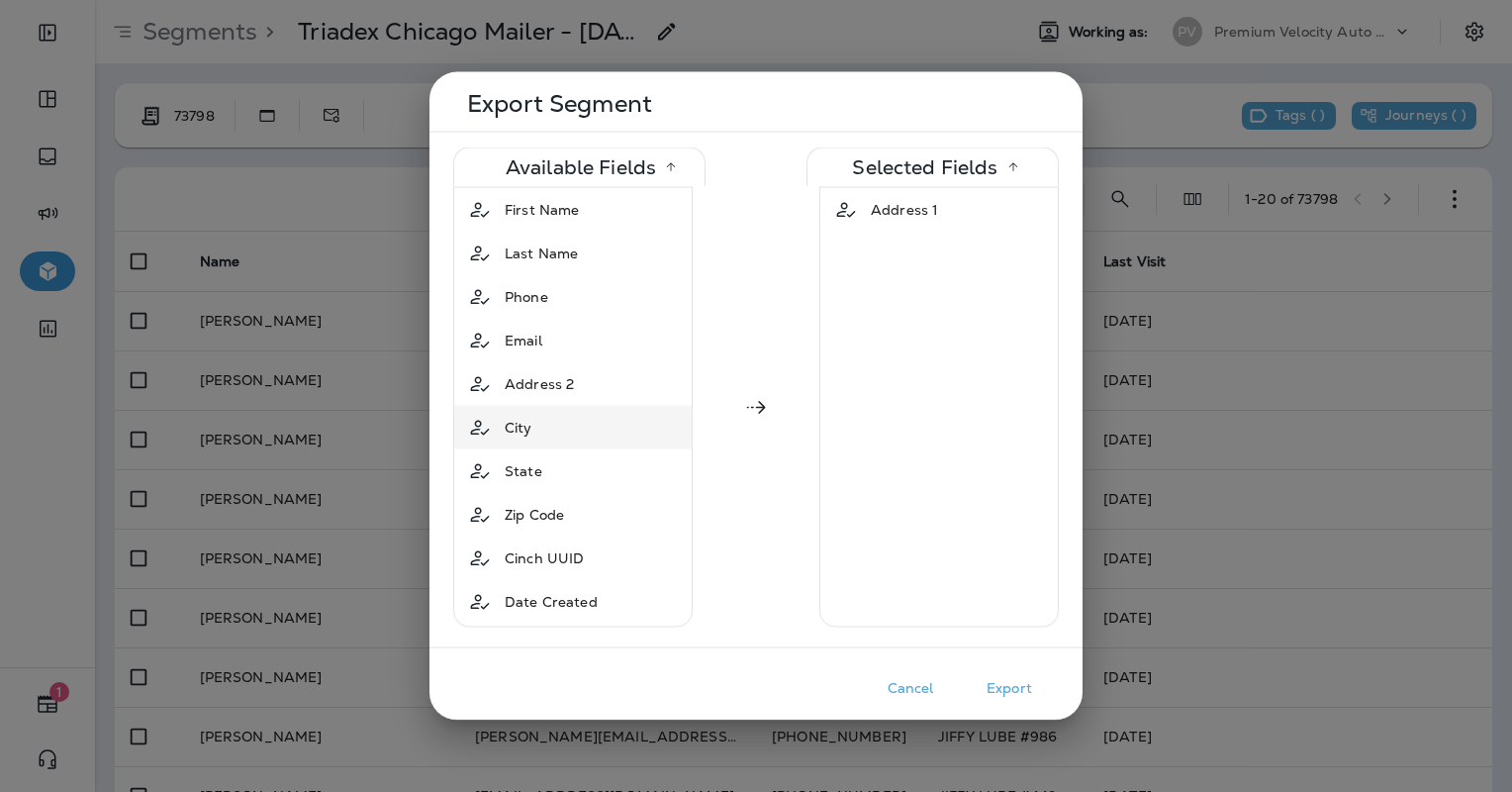 click on "City" at bounding box center (519, 428) 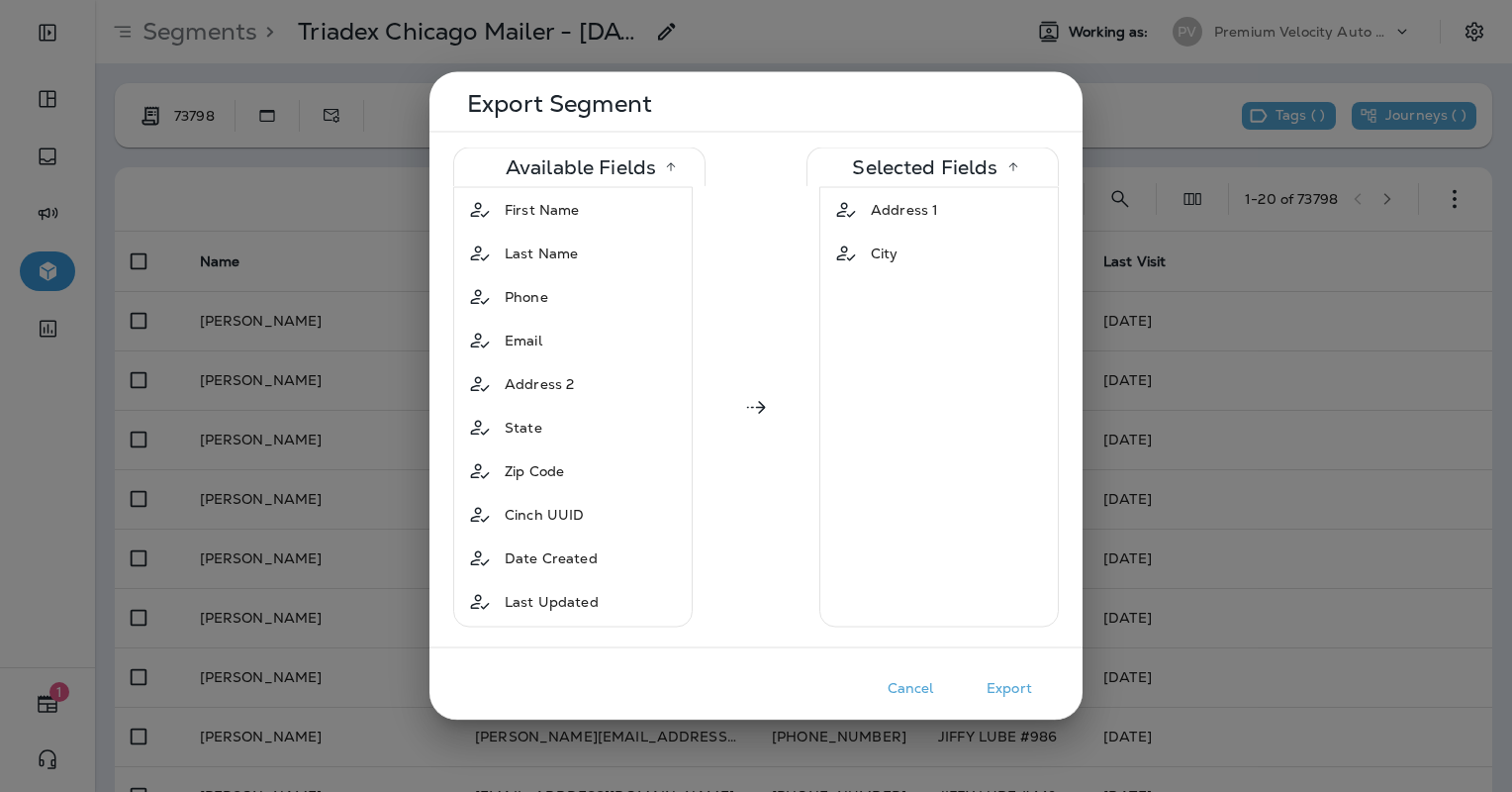 click on "State" at bounding box center [523, 428] 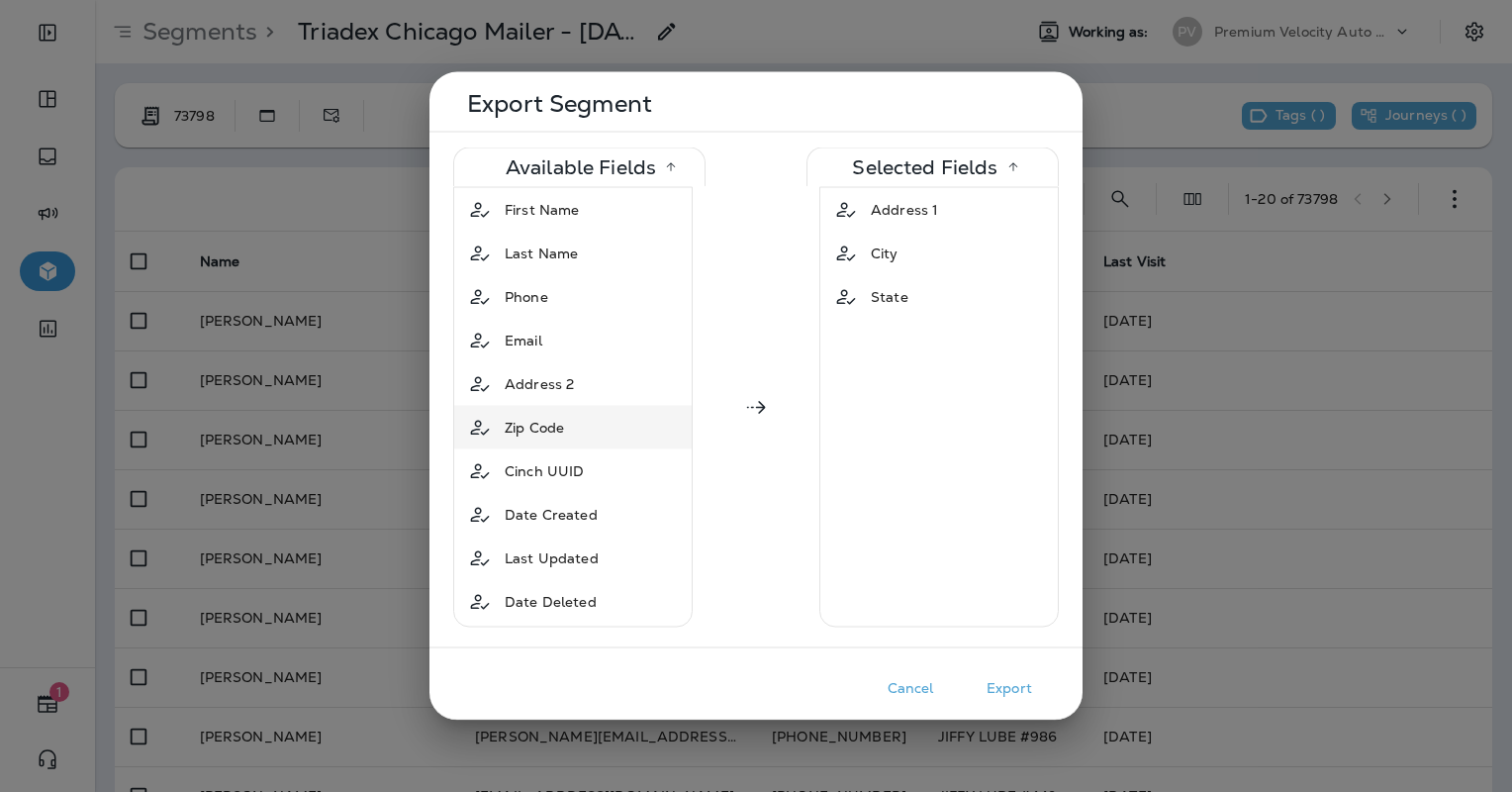 click on "Zip Code" at bounding box center [534, 428] 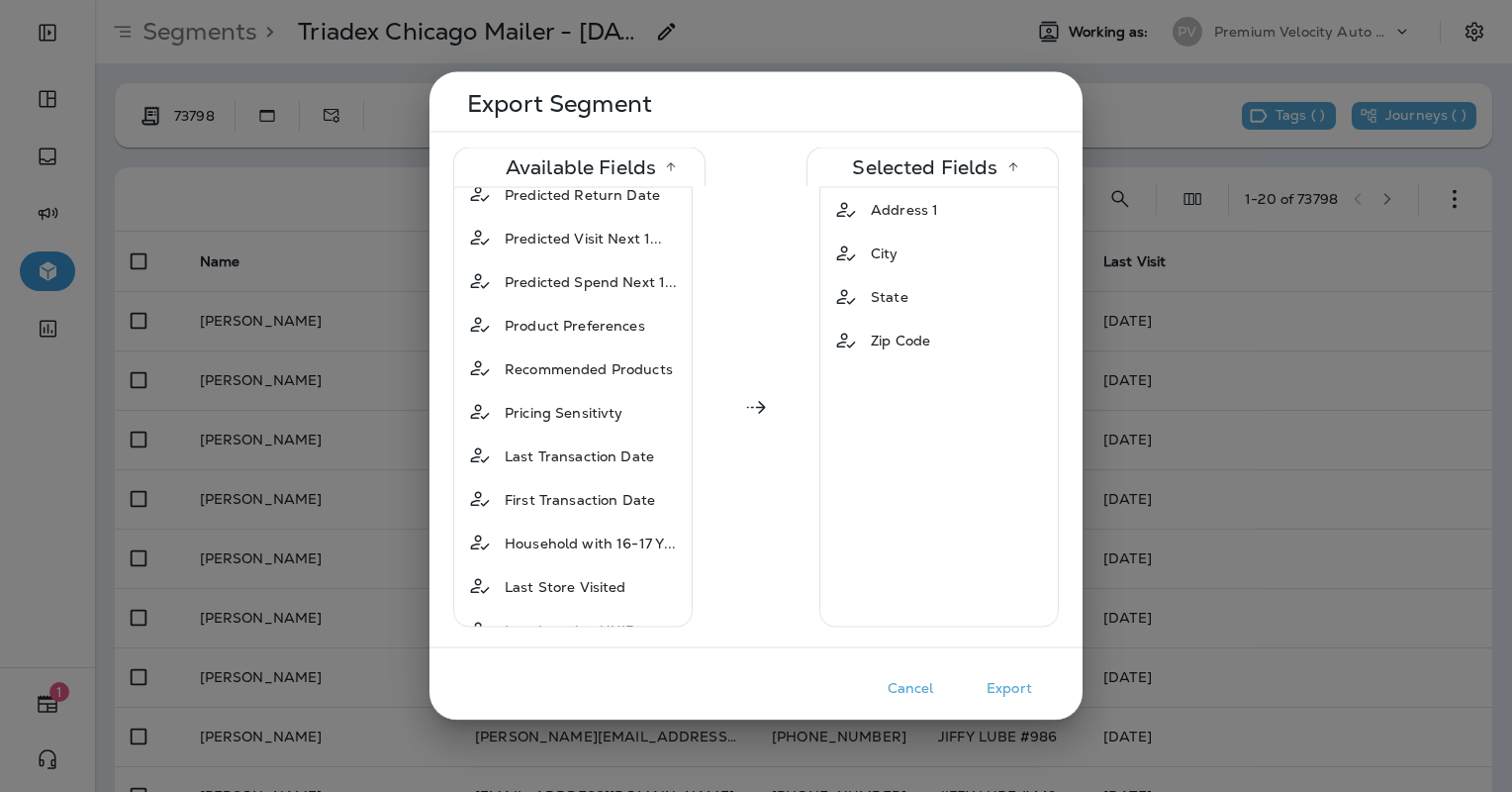 scroll, scrollTop: 1841, scrollLeft: 0, axis: vertical 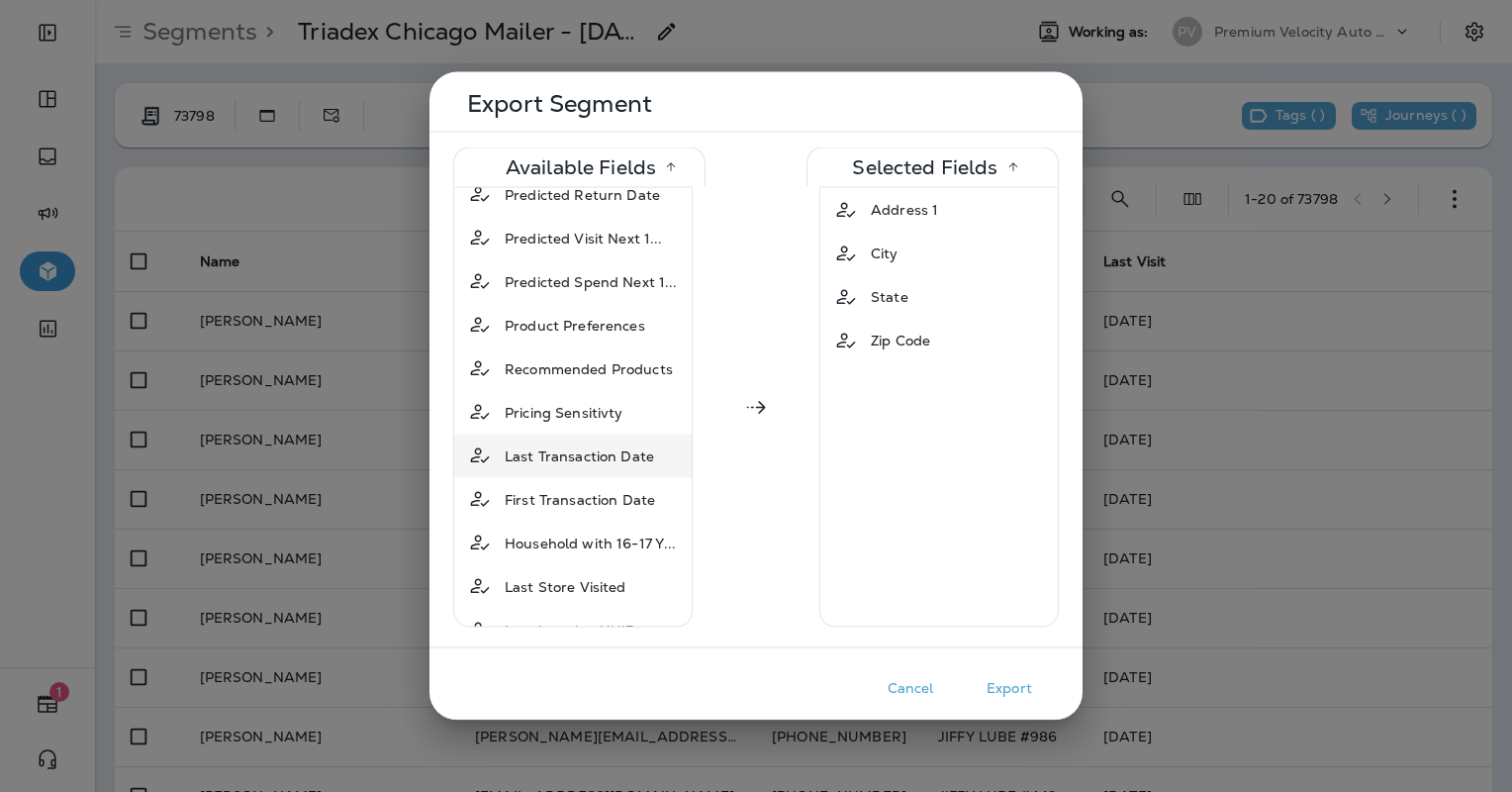 click on "Last Transaction Date" at bounding box center (579, 455) 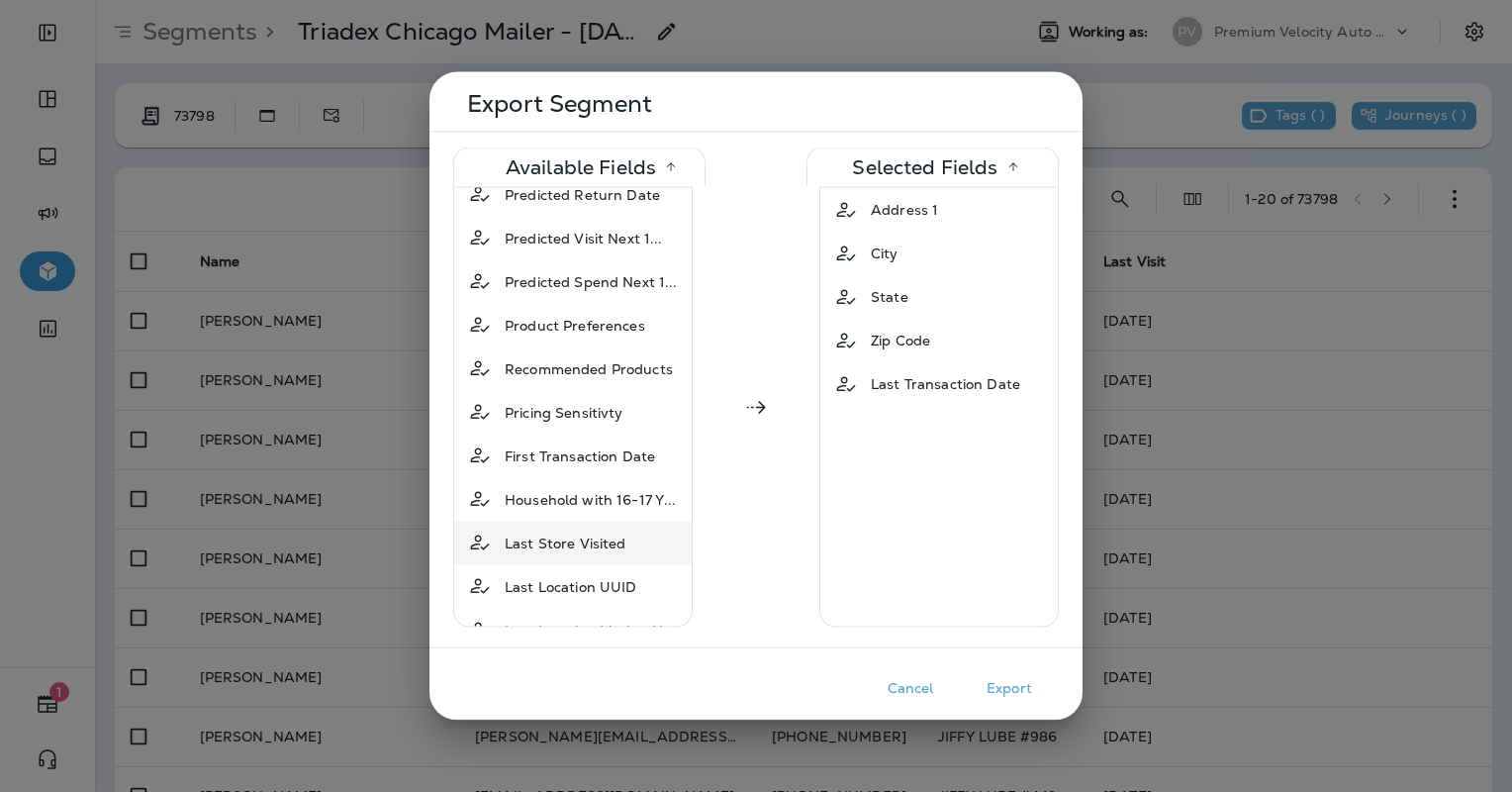 click on "Last Store Visited" at bounding box center [565, 543] 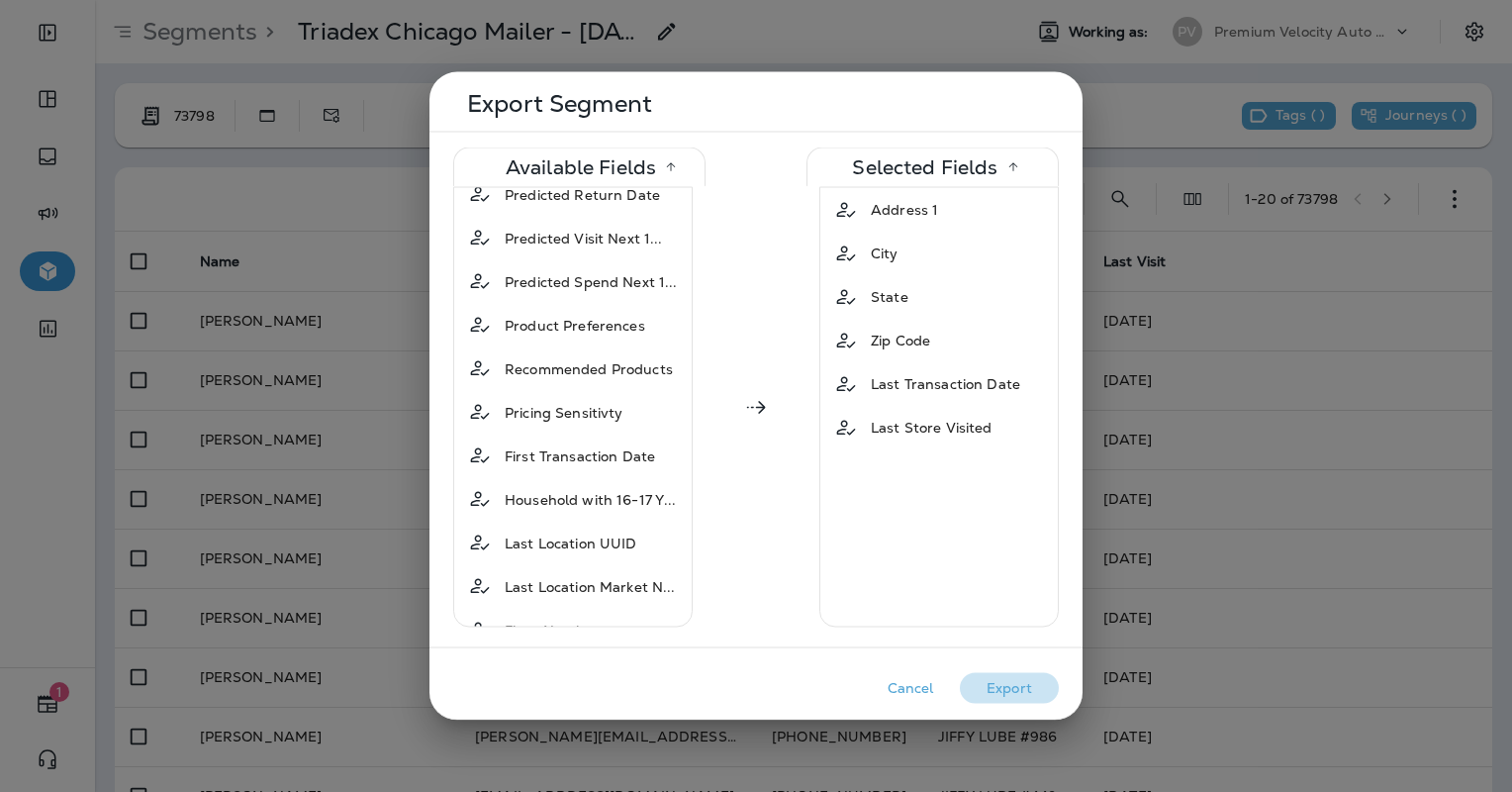 click on "Export" at bounding box center (1009, 688) 